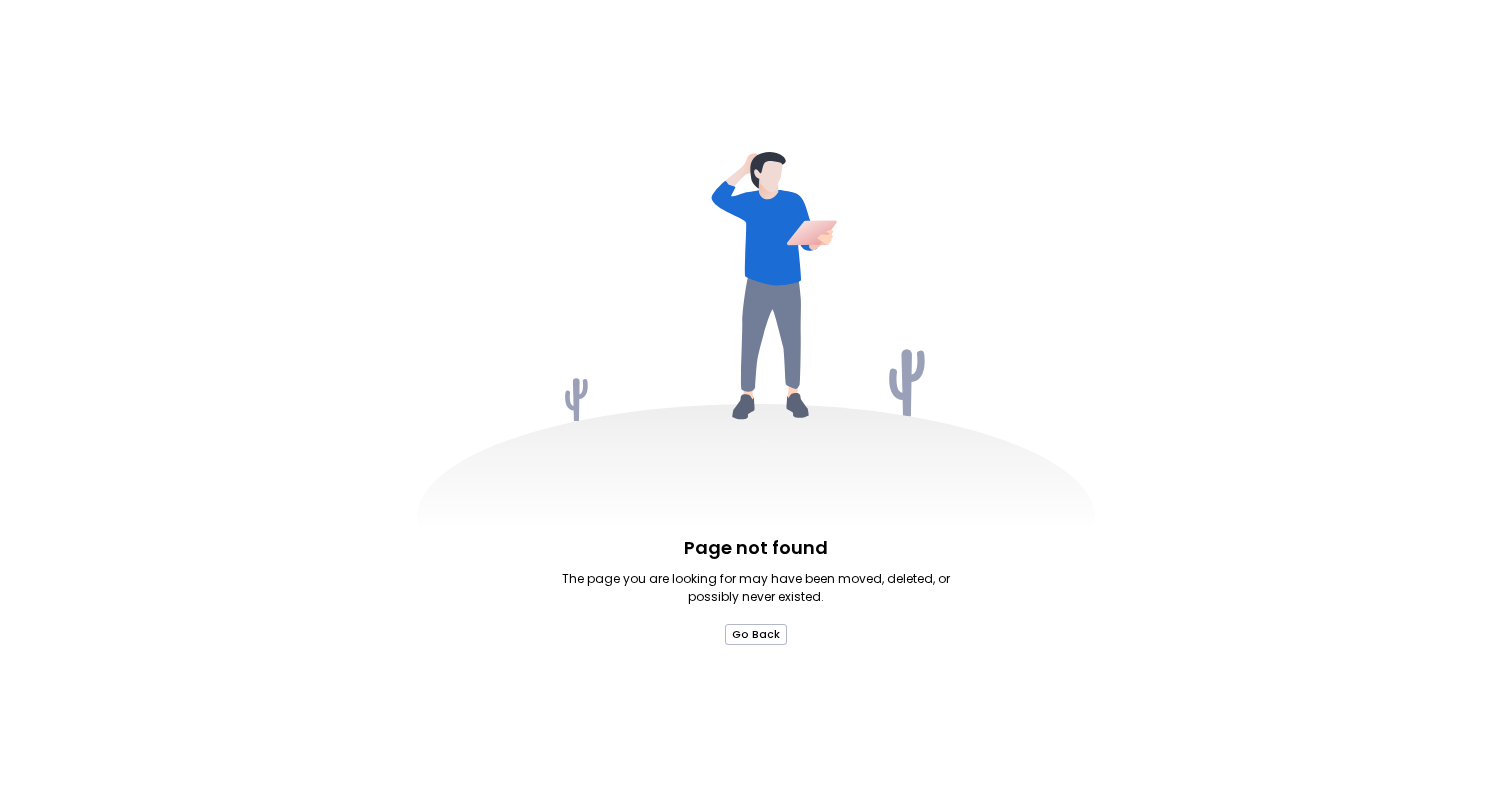 scroll, scrollTop: 0, scrollLeft: 0, axis: both 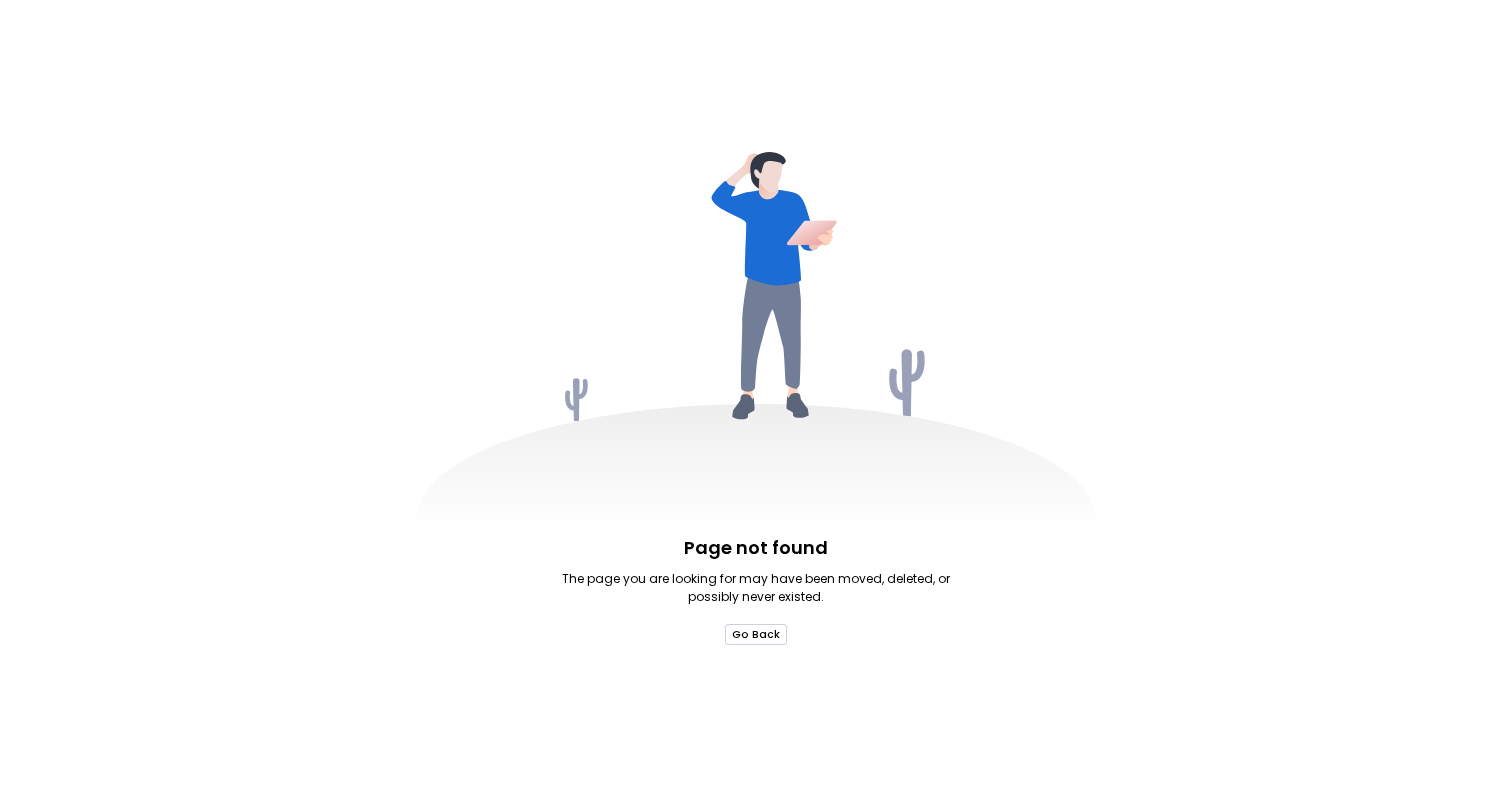 click on "Go Back" at bounding box center (756, 634) 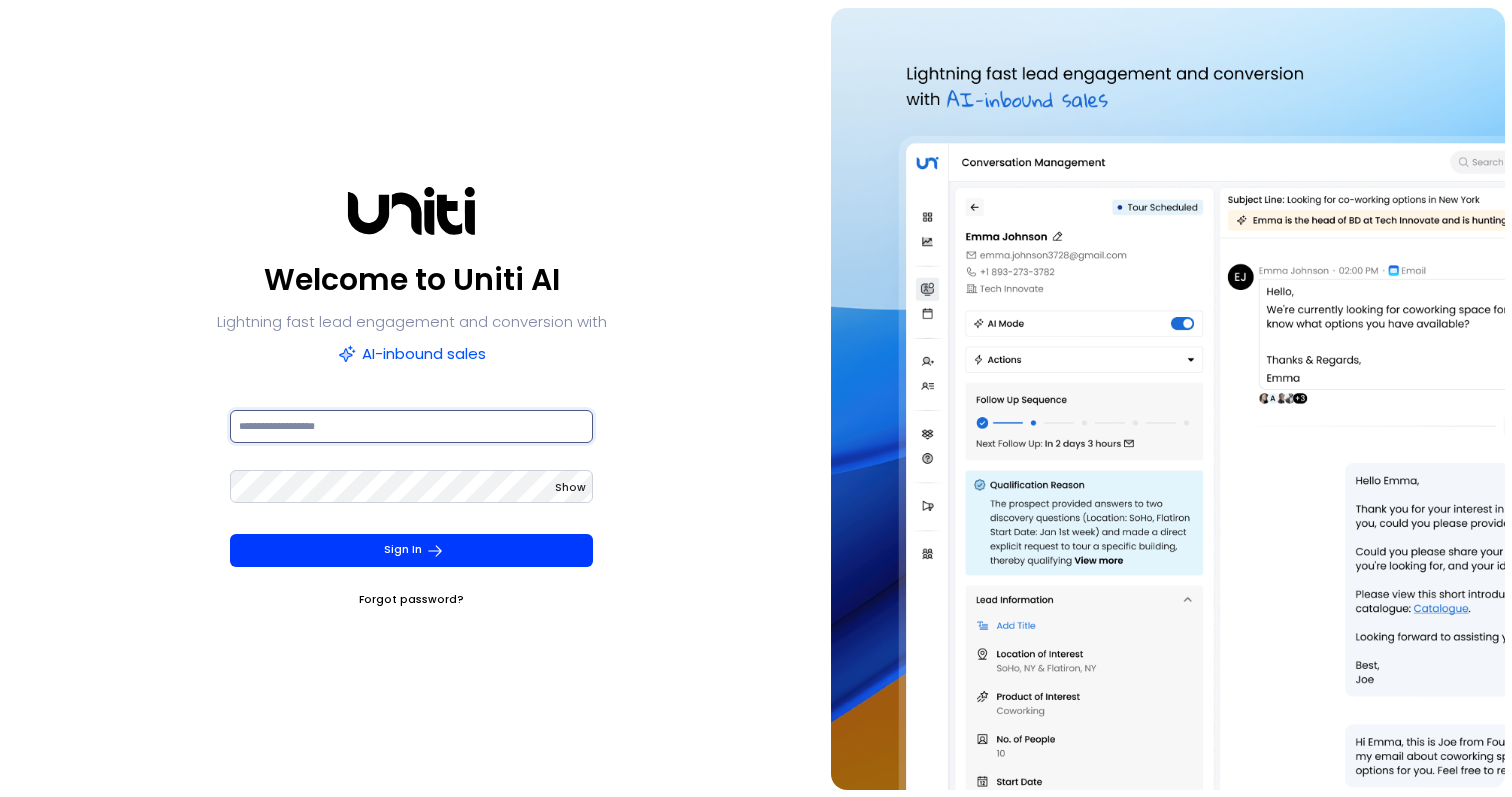 type on "**********" 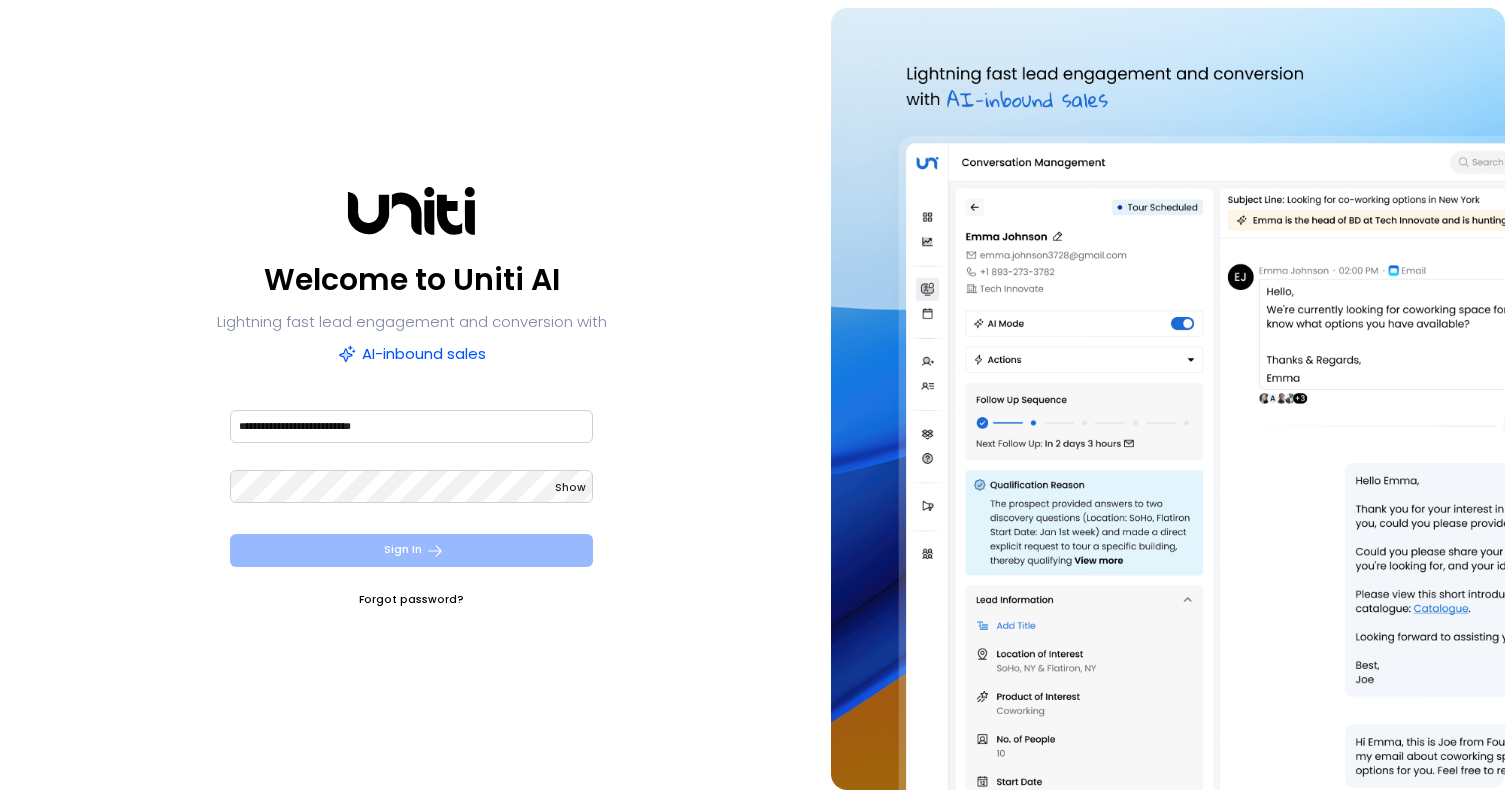 click on "Sign In" at bounding box center (411, 550) 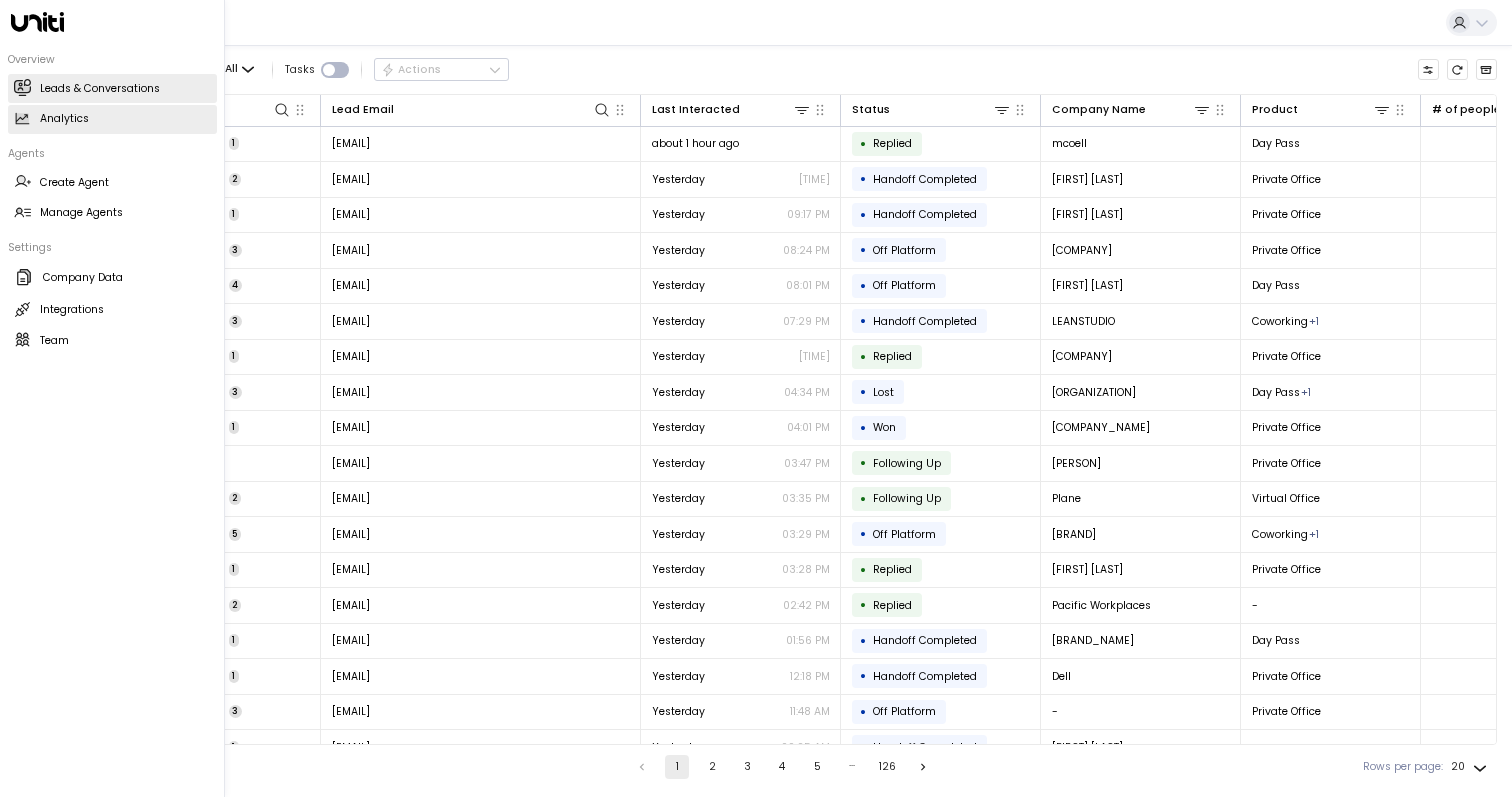 click on "Analytics Analytics" at bounding box center [112, 119] 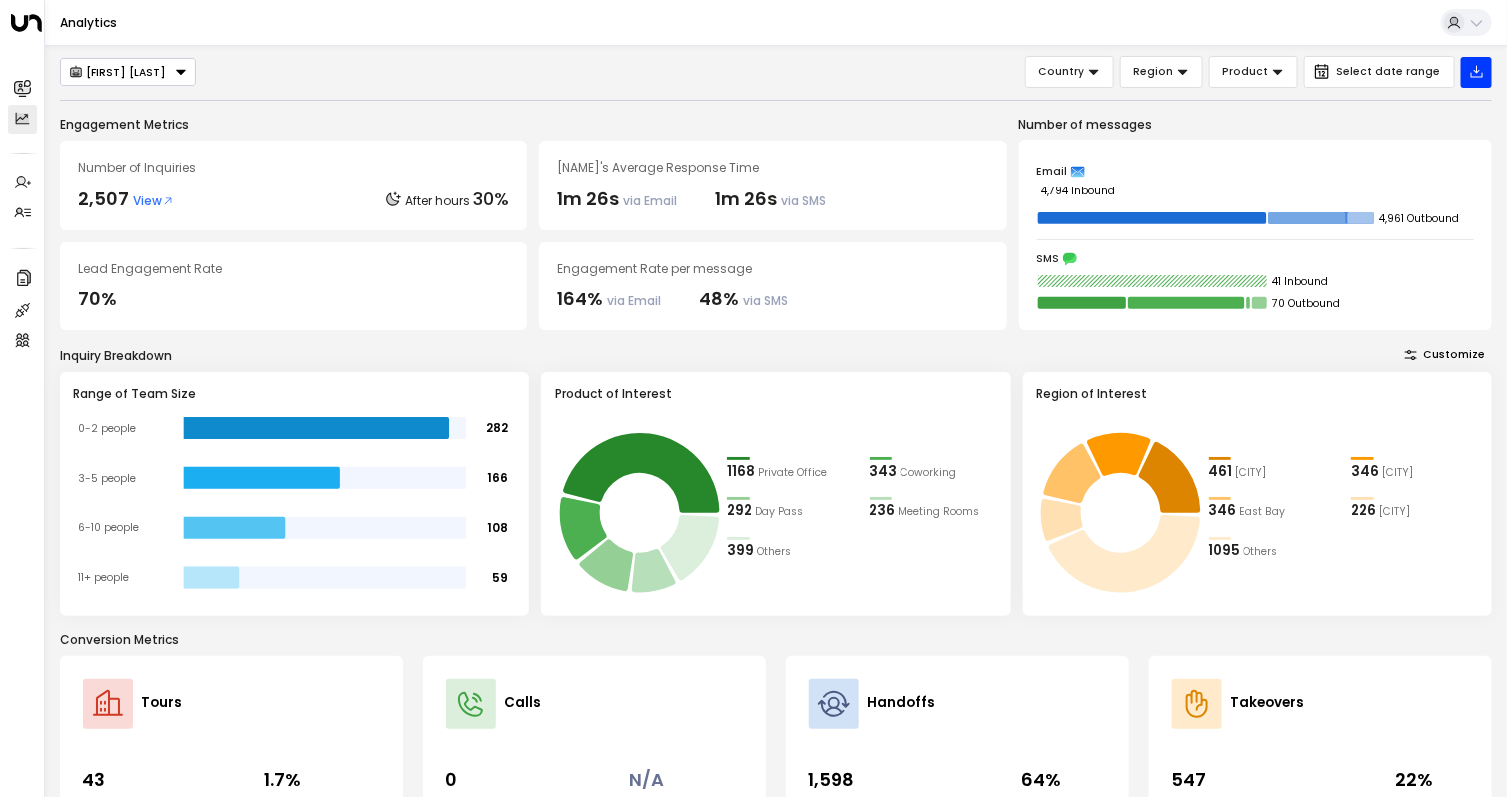 click at bounding box center [393, 199] 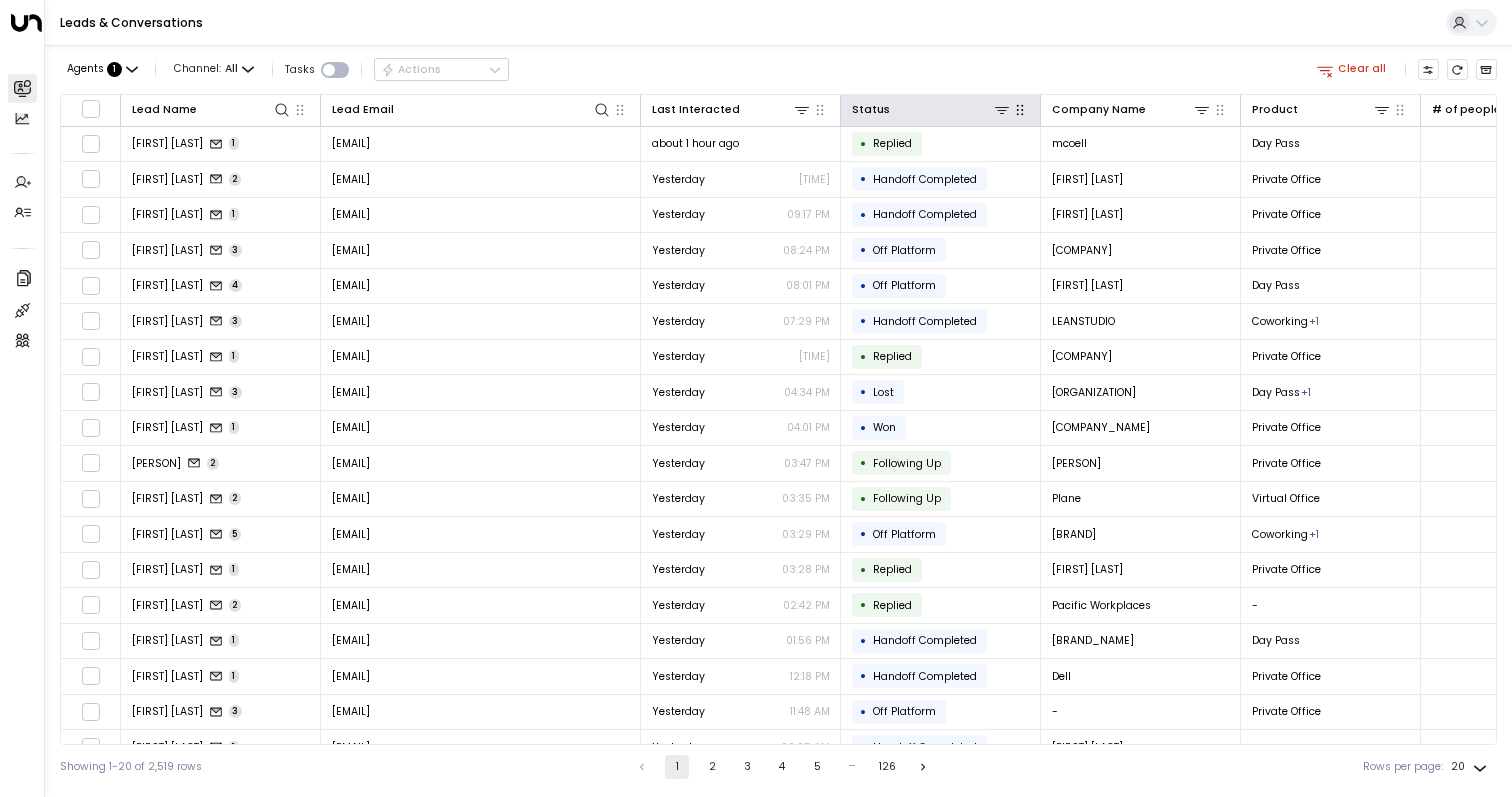 click at bounding box center [1020, 110] 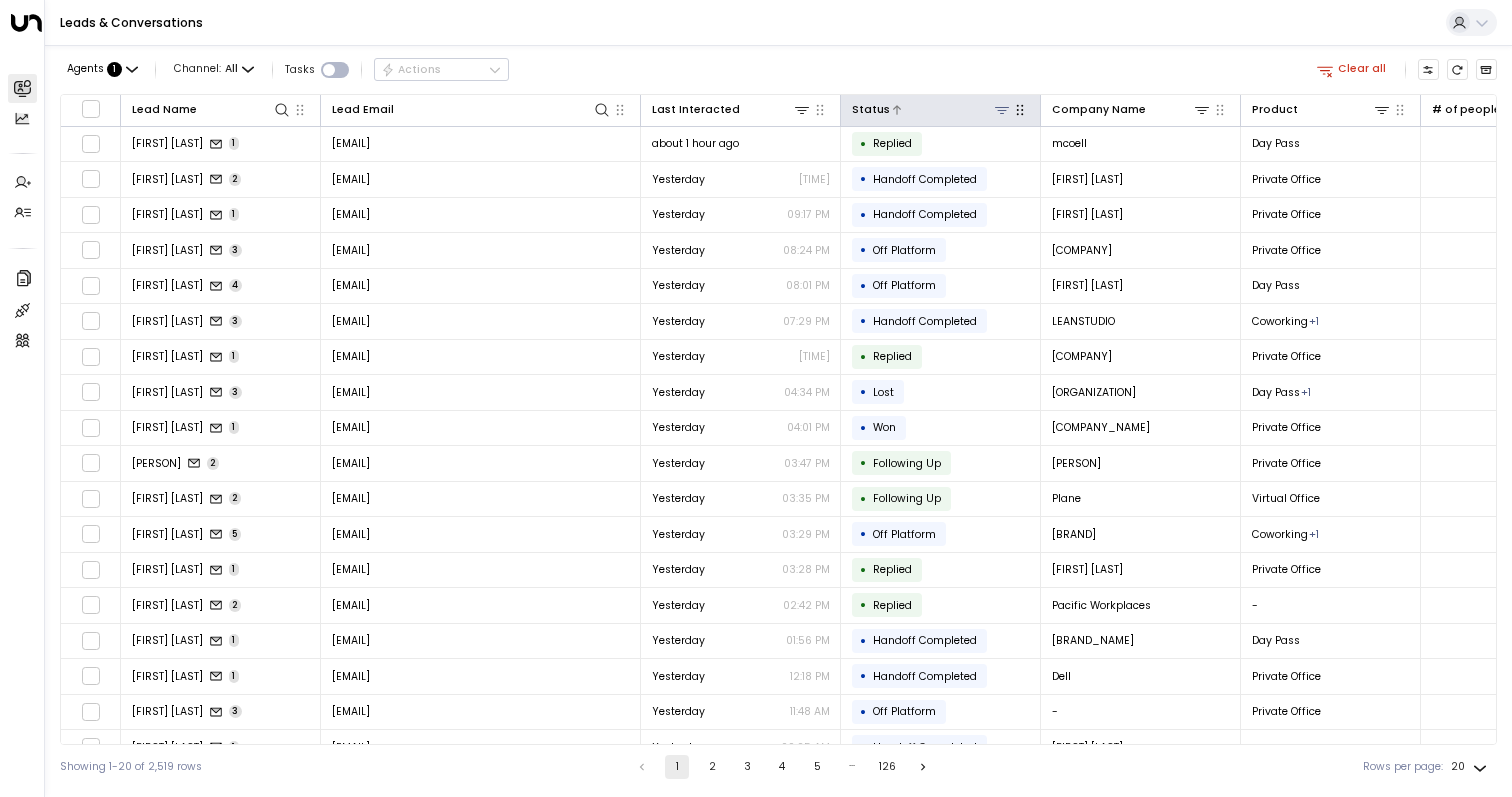 click at bounding box center [1002, 110] 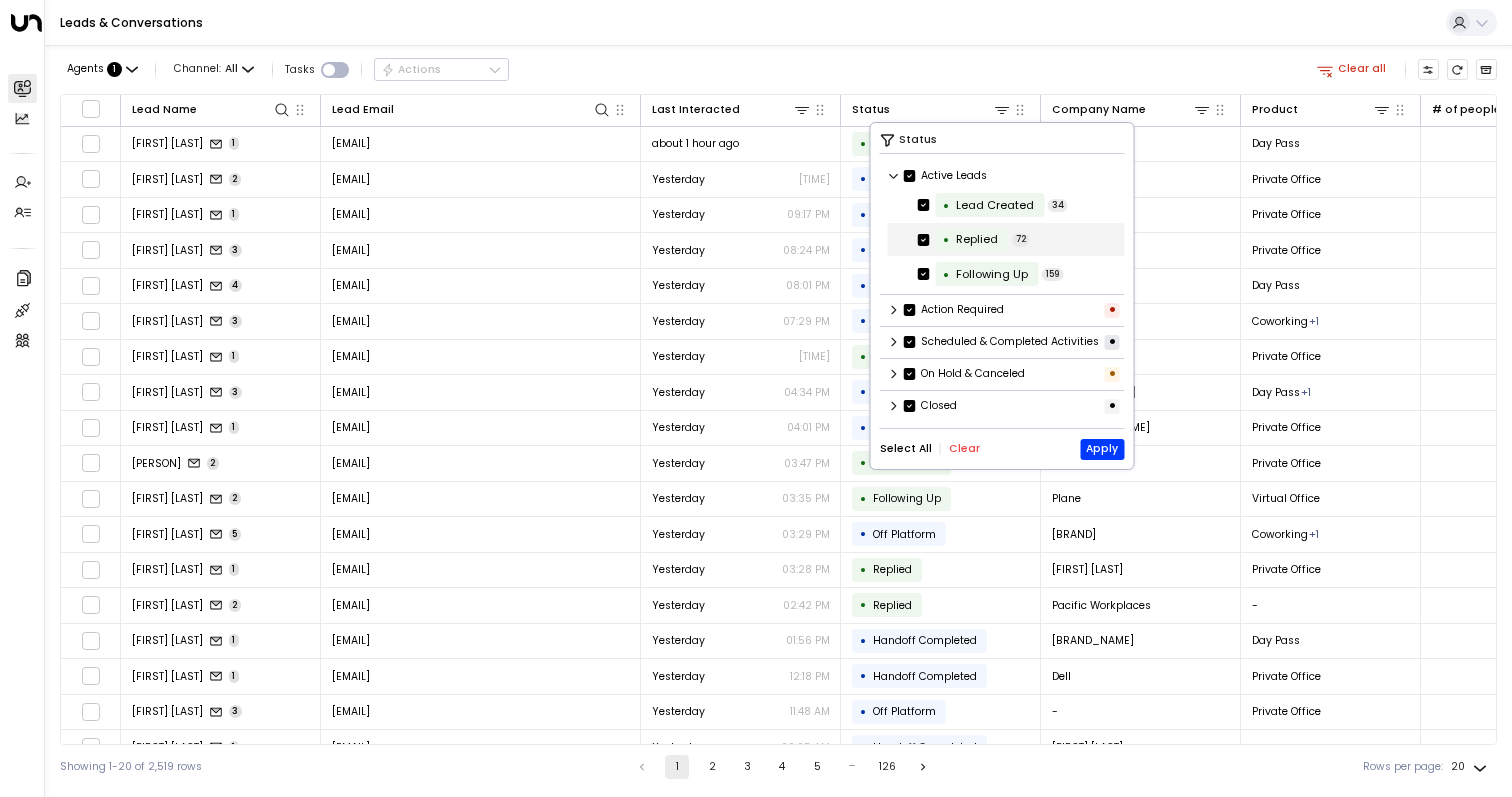 scroll, scrollTop: 1, scrollLeft: 0, axis: vertical 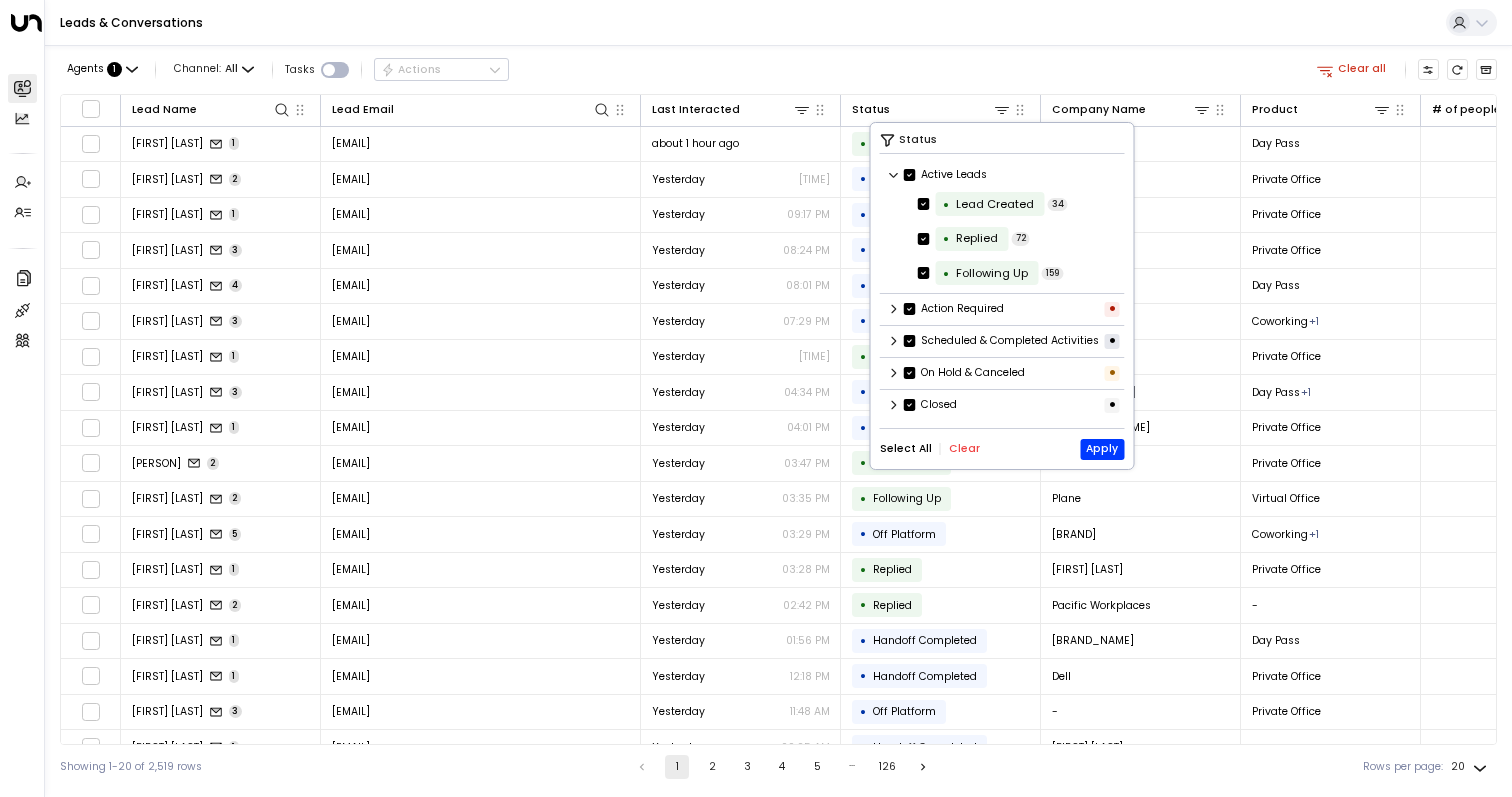 click at bounding box center [894, 175] 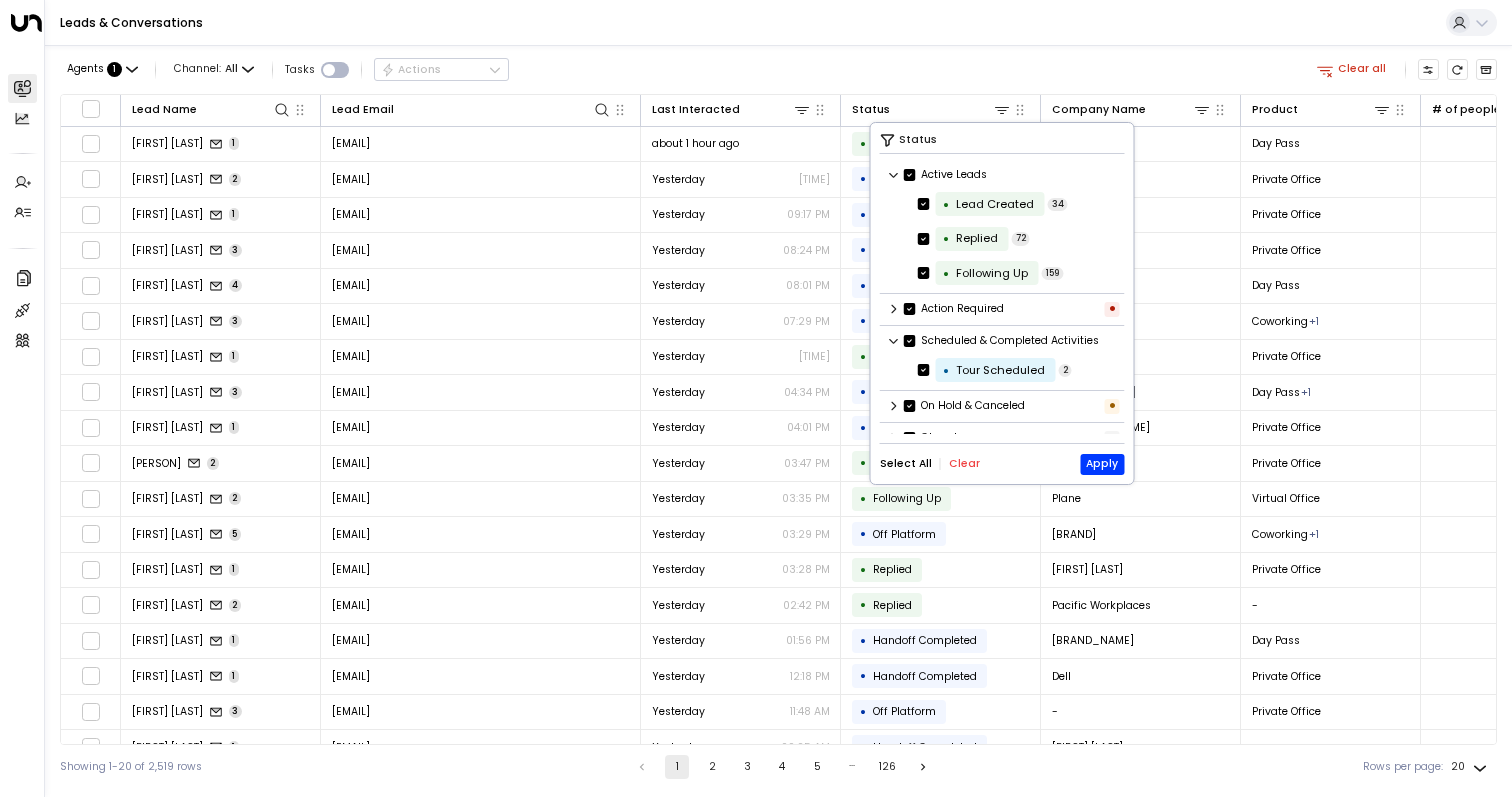 click on "Scheduled & Completed Activities" at bounding box center (1002, 175) 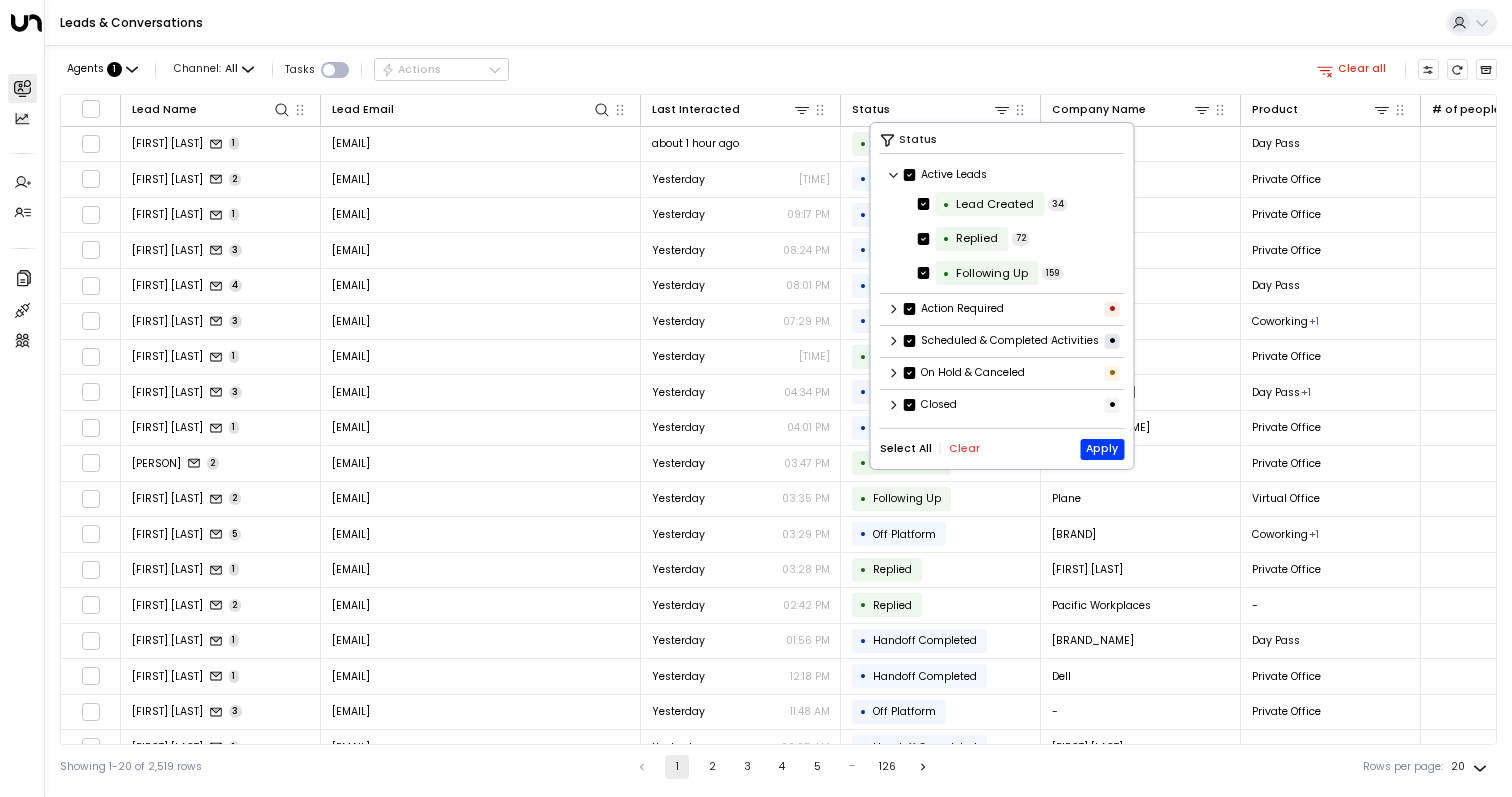 click at bounding box center [894, 175] 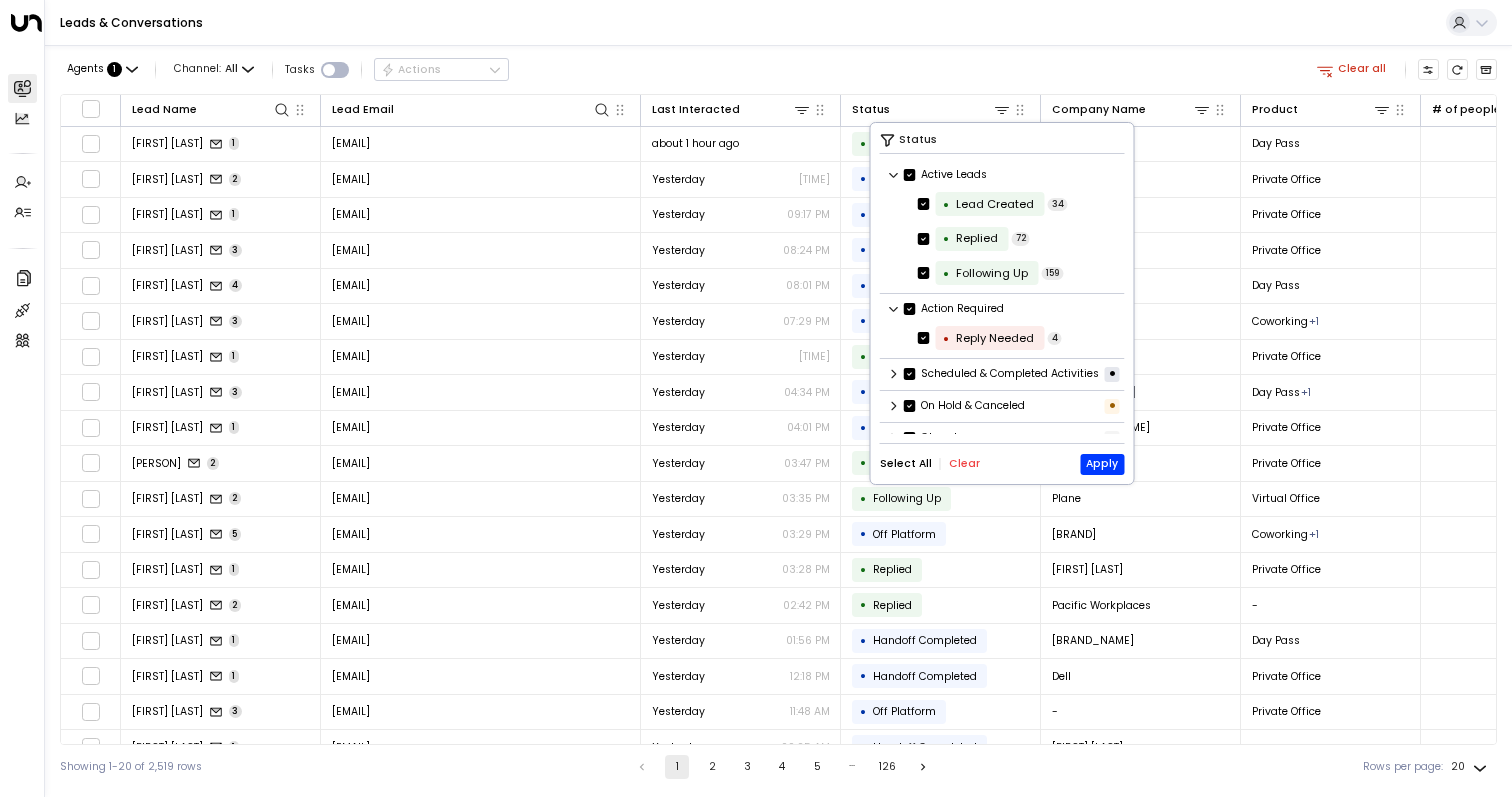 click at bounding box center (894, 175) 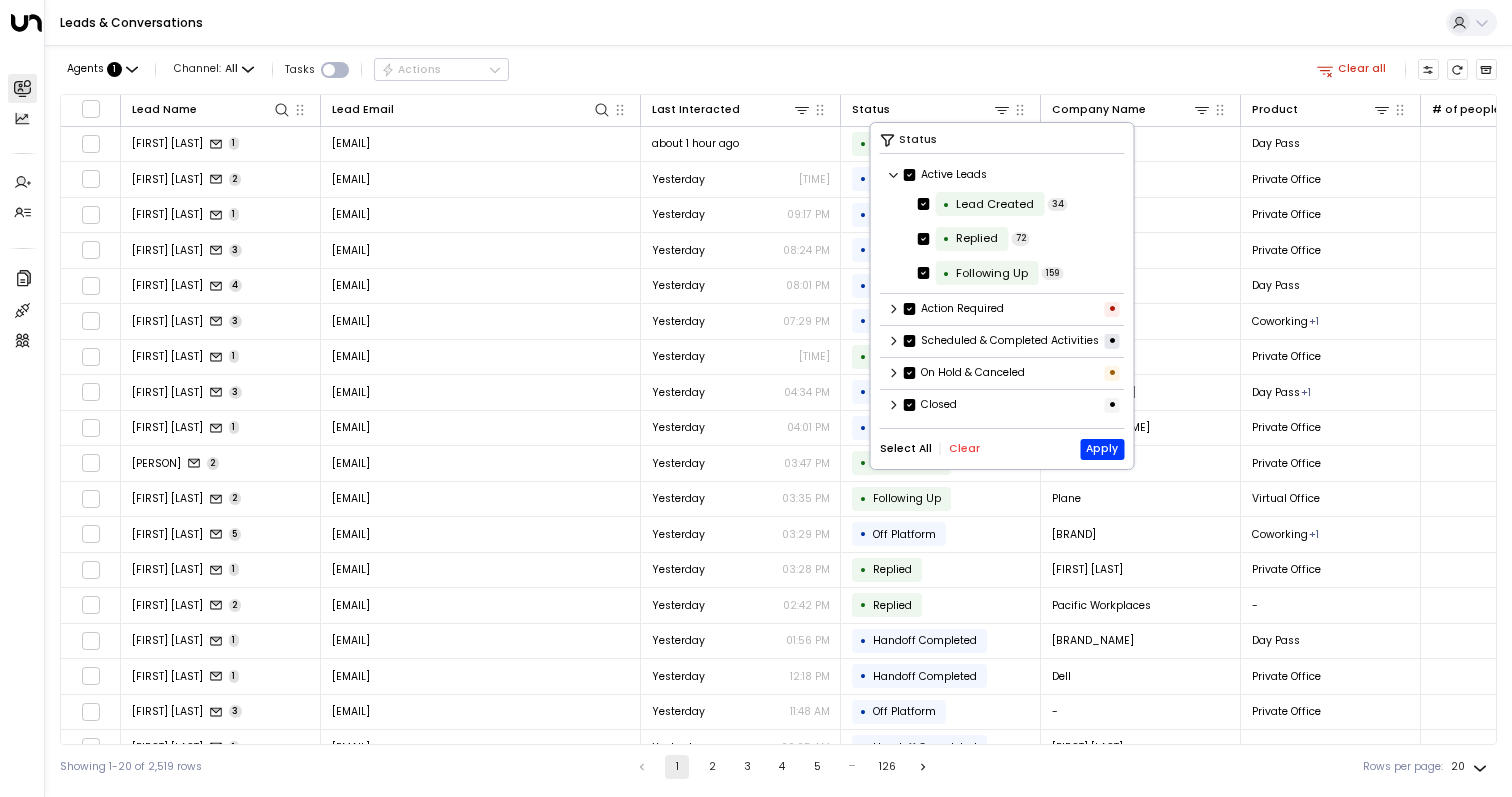 click at bounding box center (894, 175) 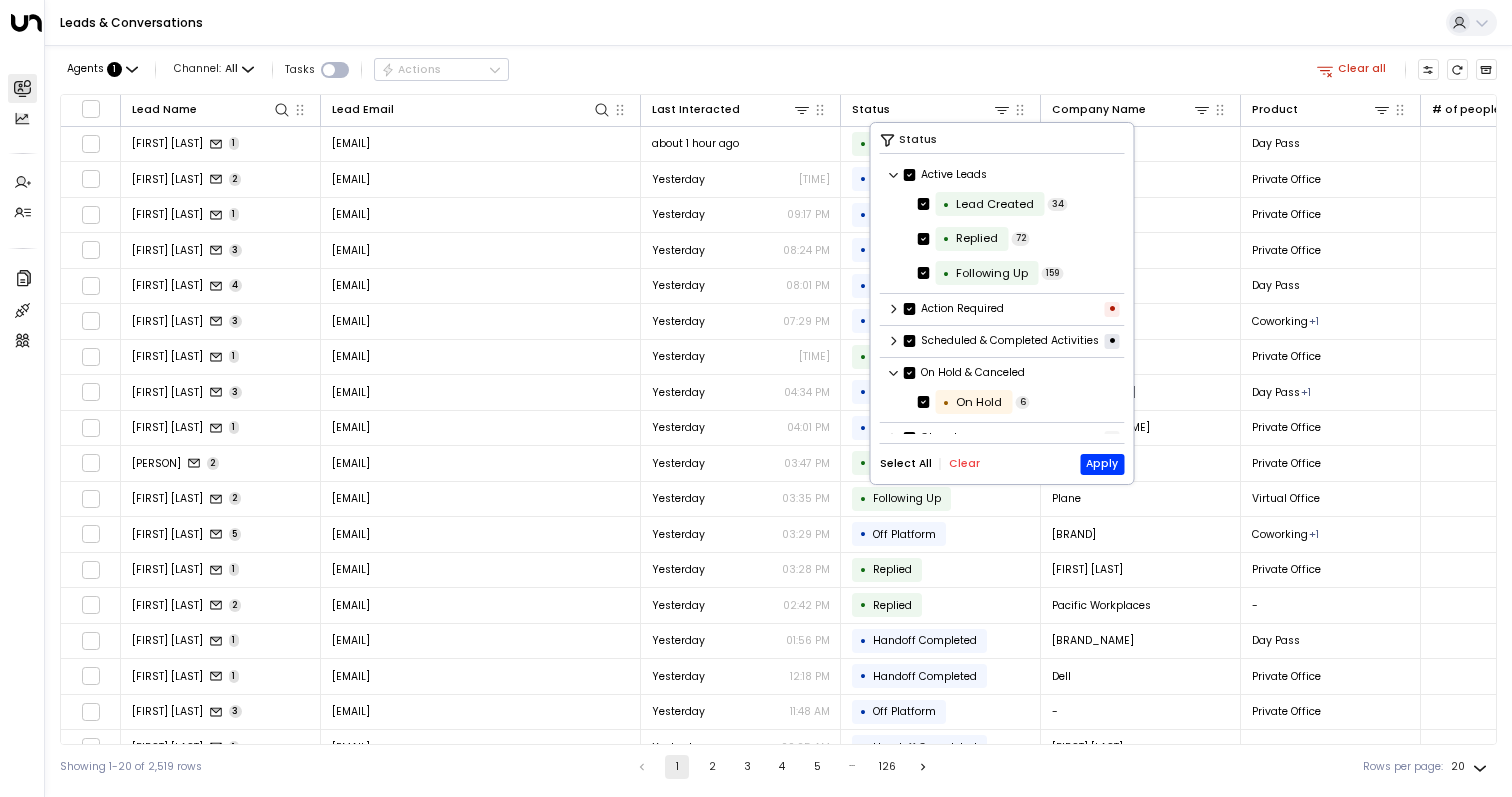 click at bounding box center [894, 175] 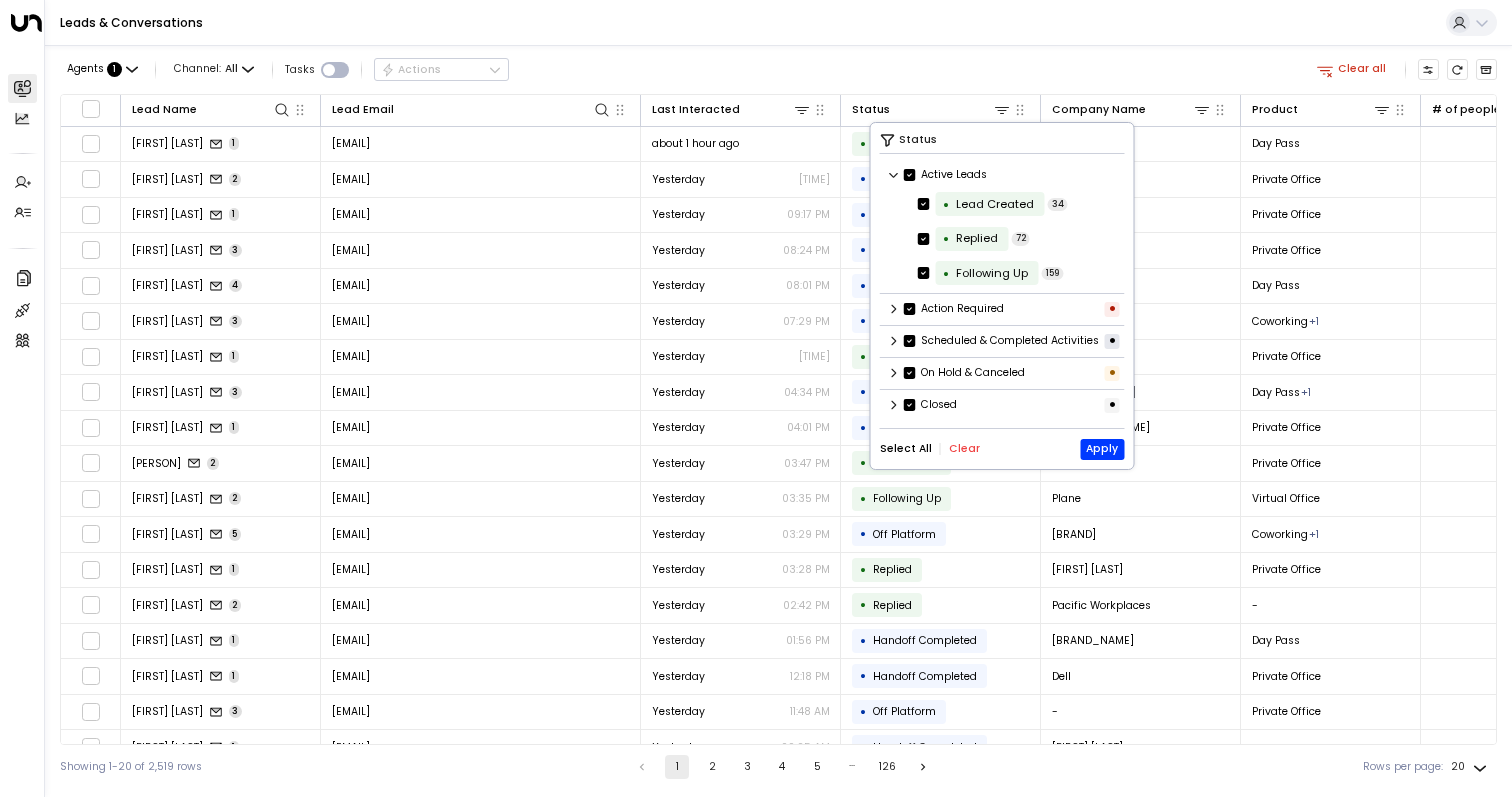 click at bounding box center (894, 175) 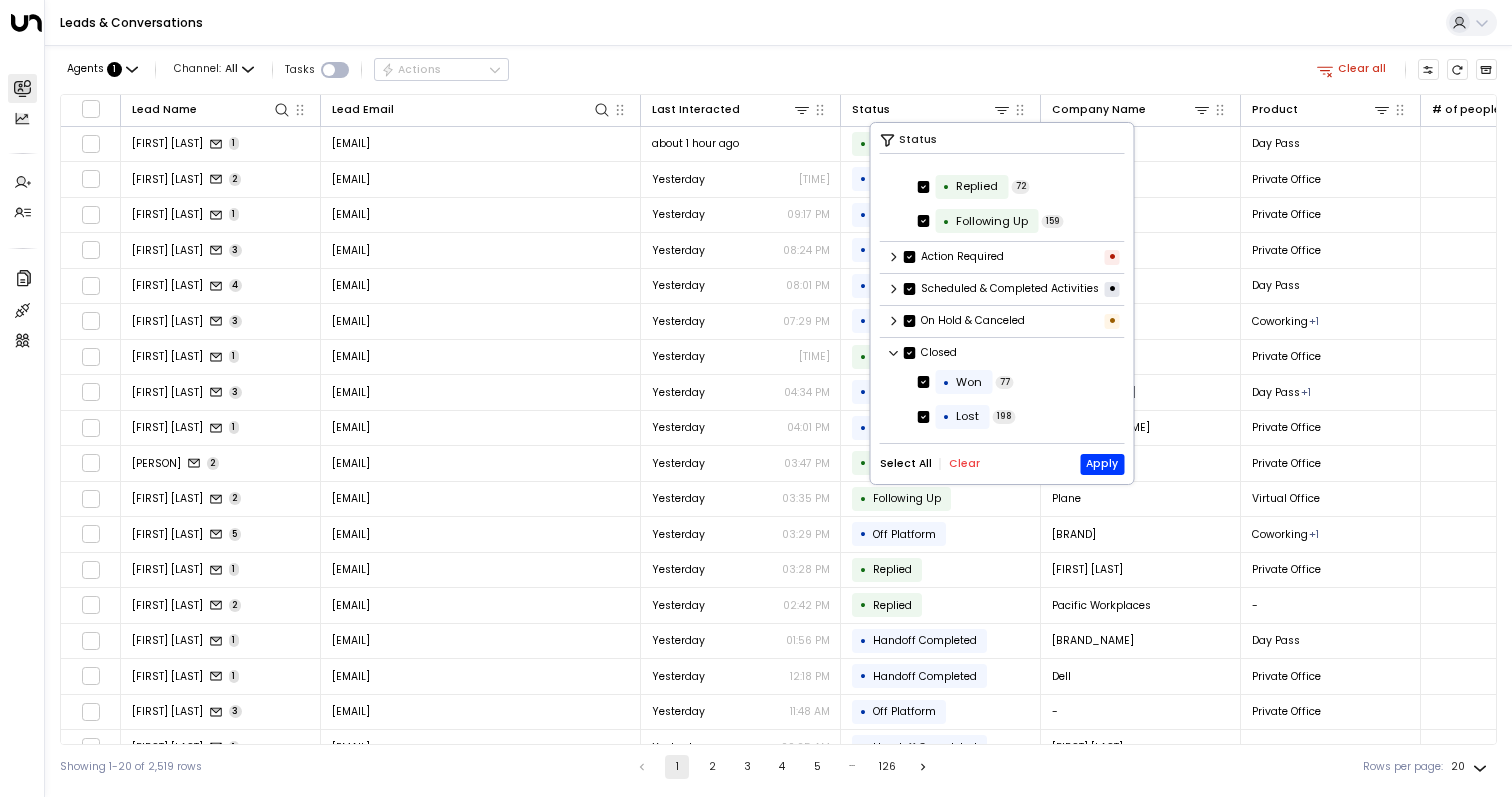 scroll, scrollTop: 0, scrollLeft: 0, axis: both 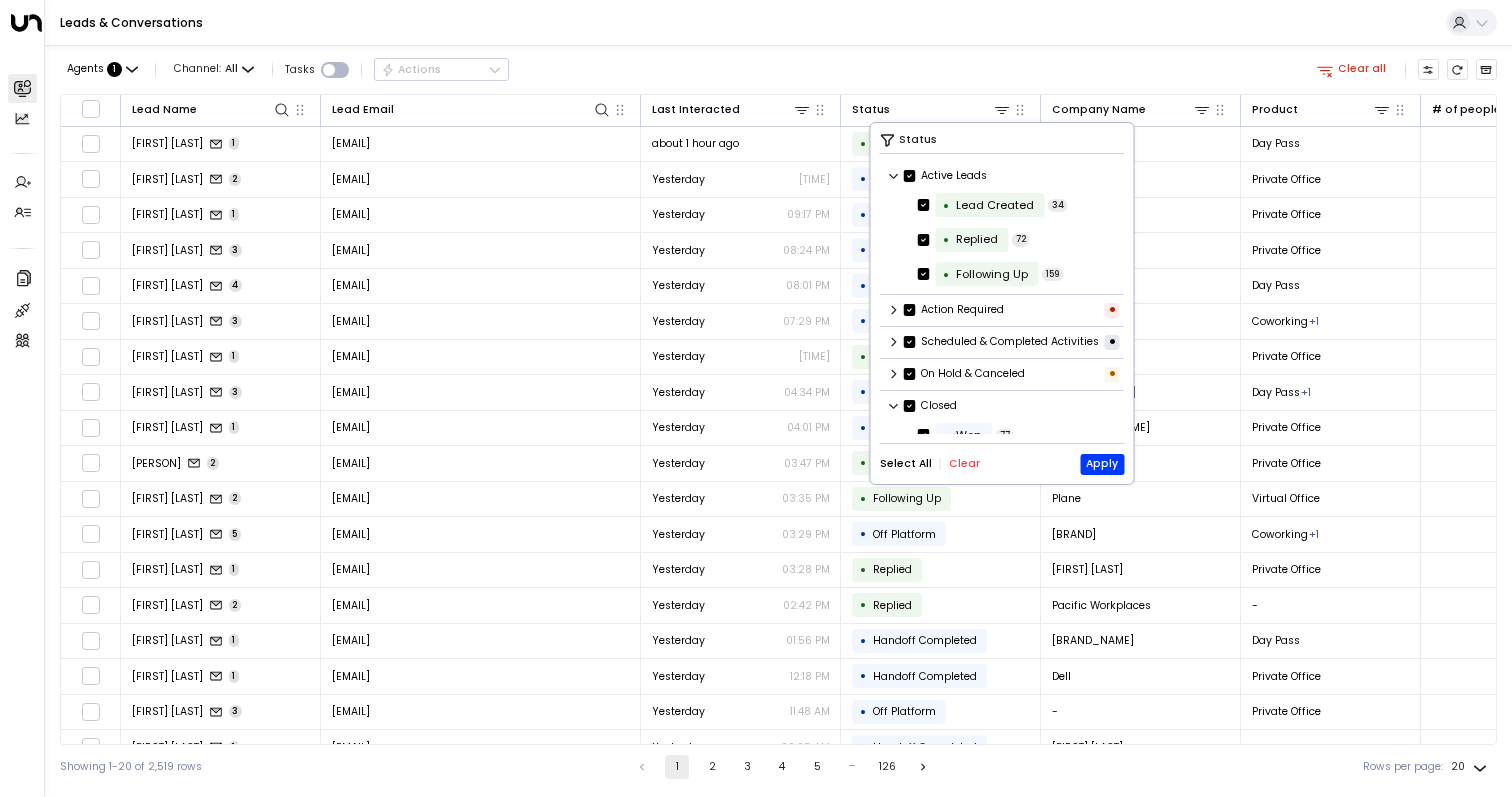click on "Agents : 1 Channel: All Tasks   Actions Clear all" at bounding box center [778, 70] 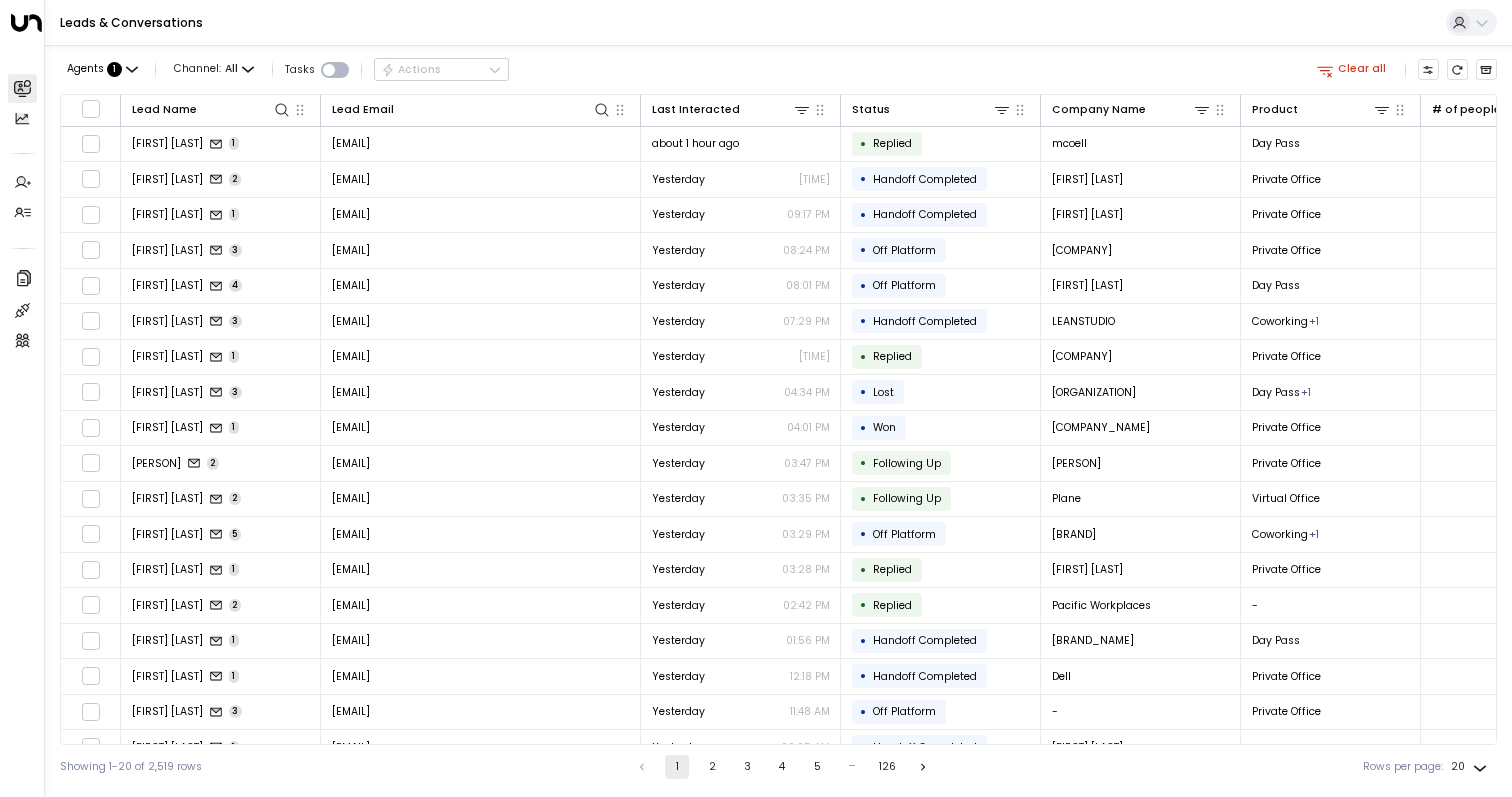 click on "126" at bounding box center (887, 767) 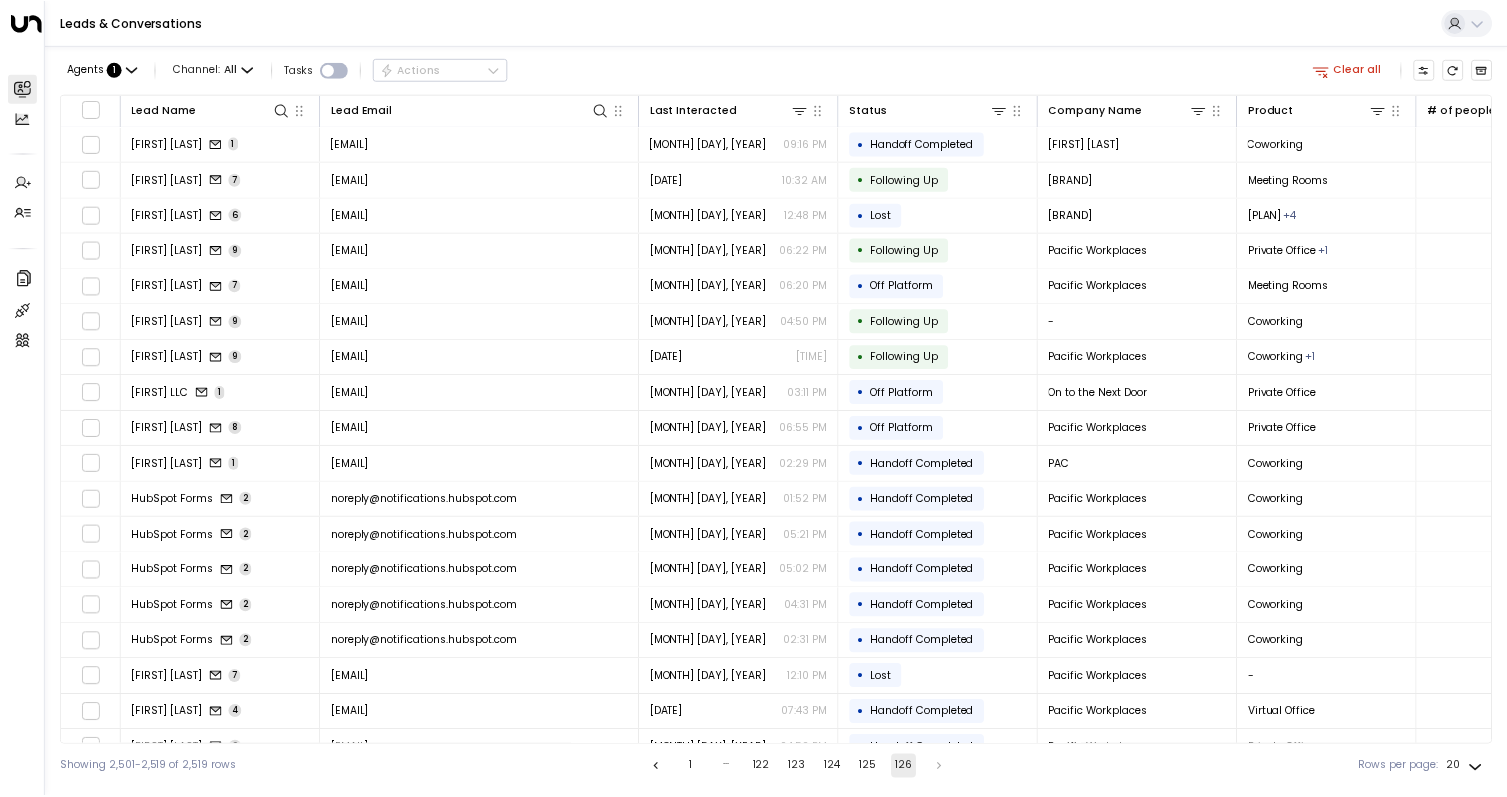 scroll, scrollTop: 61, scrollLeft: 0, axis: vertical 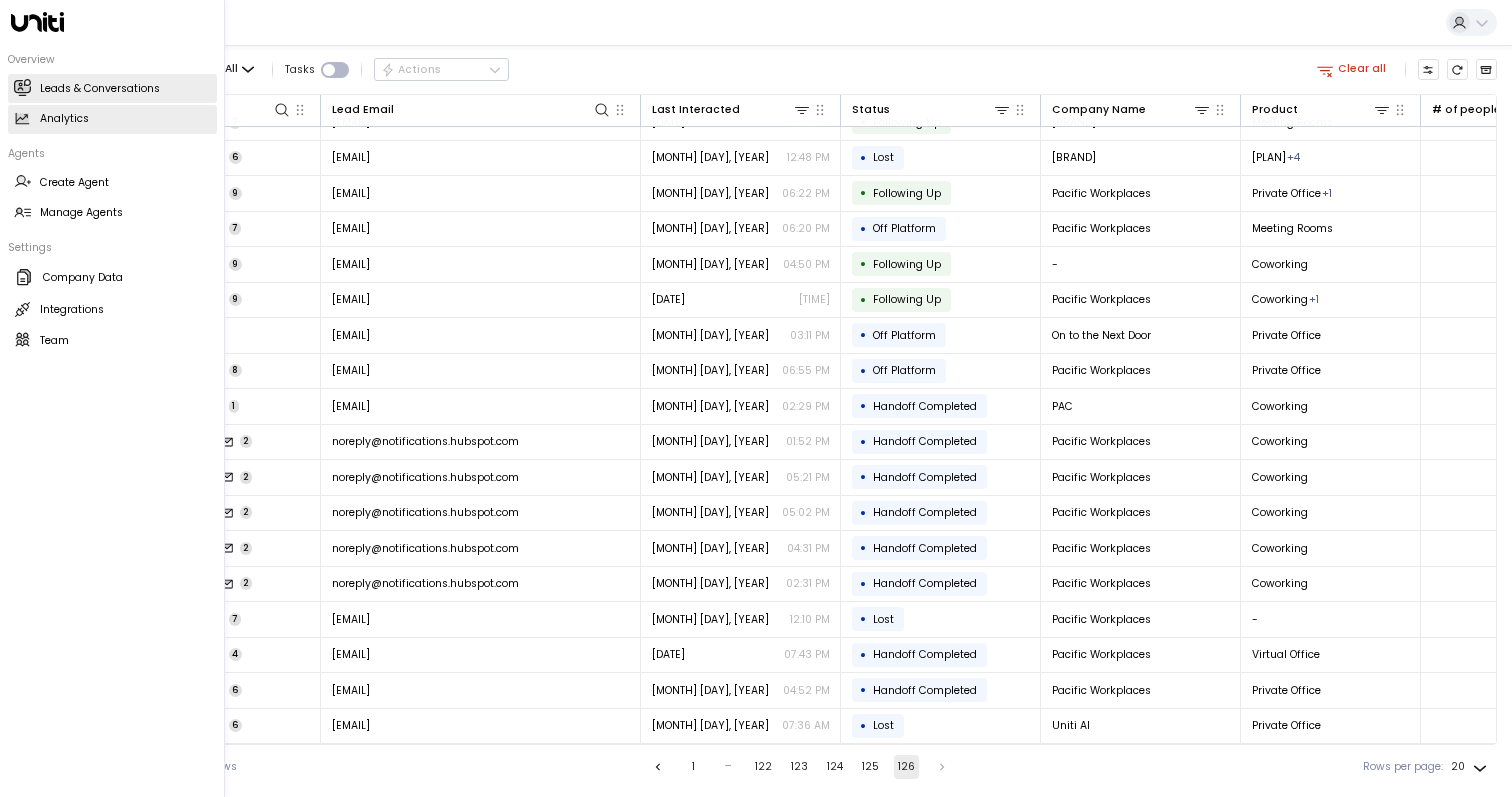 click on "Analytics Analytics" at bounding box center (112, 119) 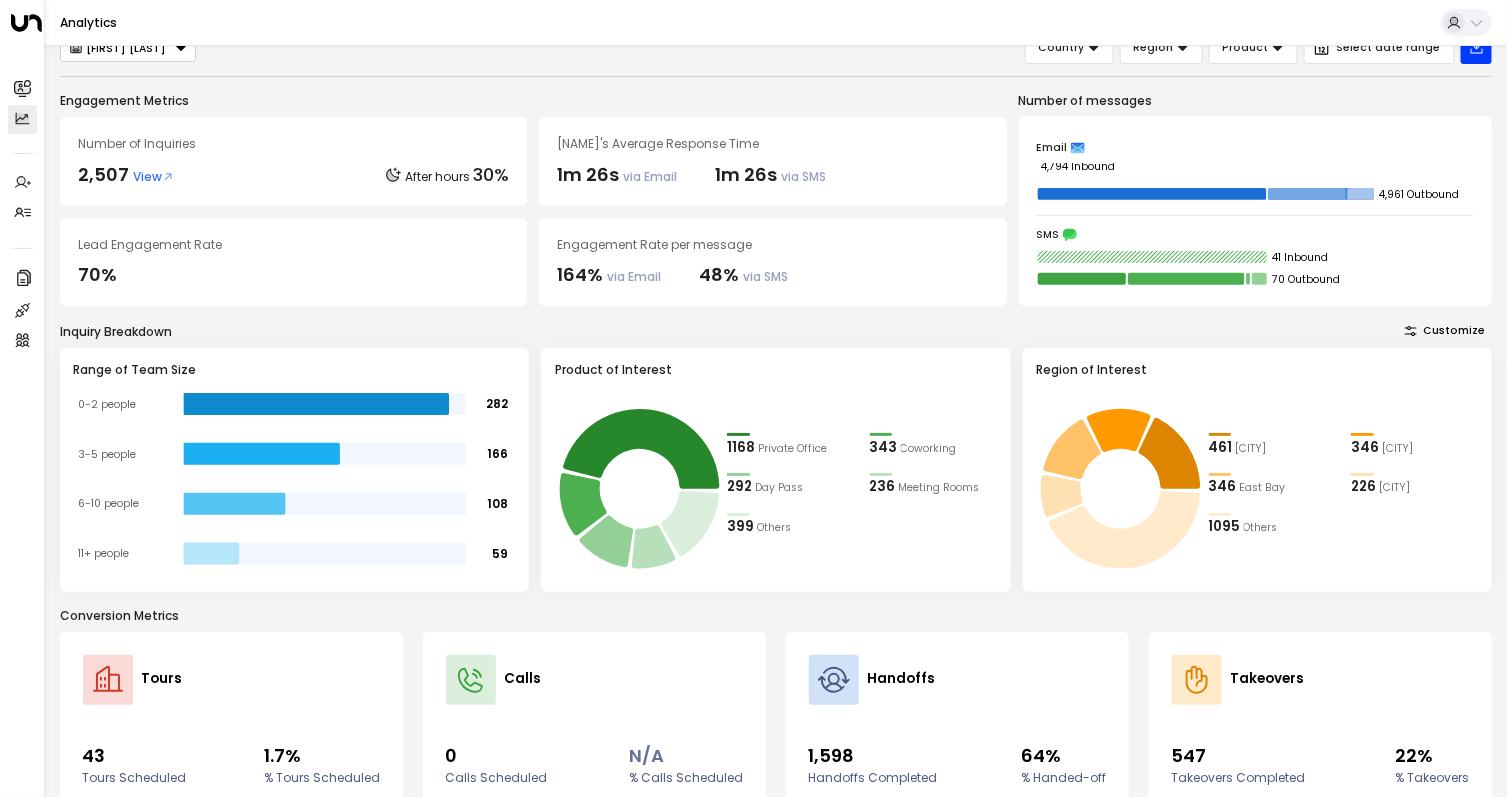scroll, scrollTop: 28, scrollLeft: 0, axis: vertical 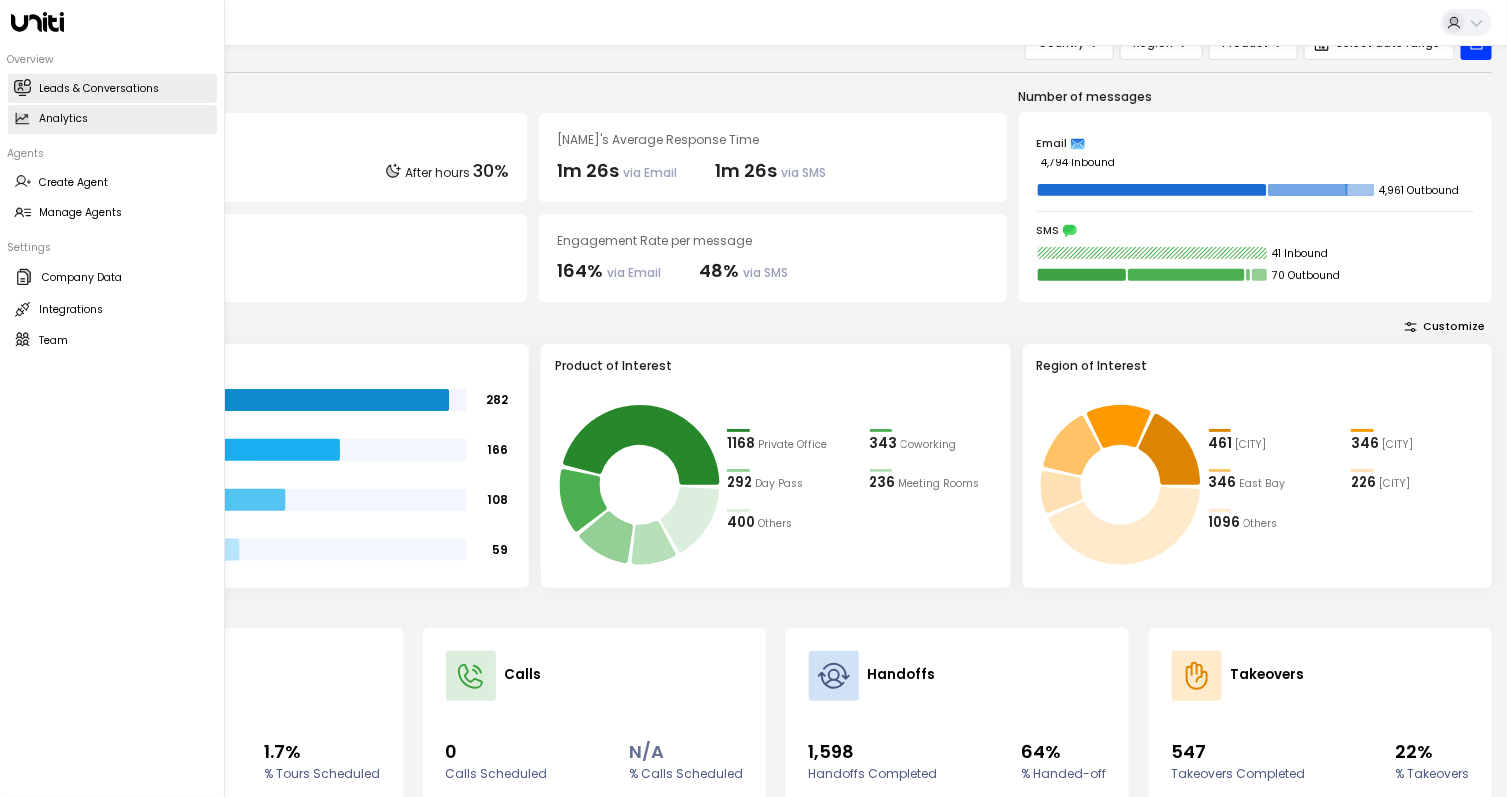 click on "Leads & Conversations Leads & Conversations" at bounding box center [112, 88] 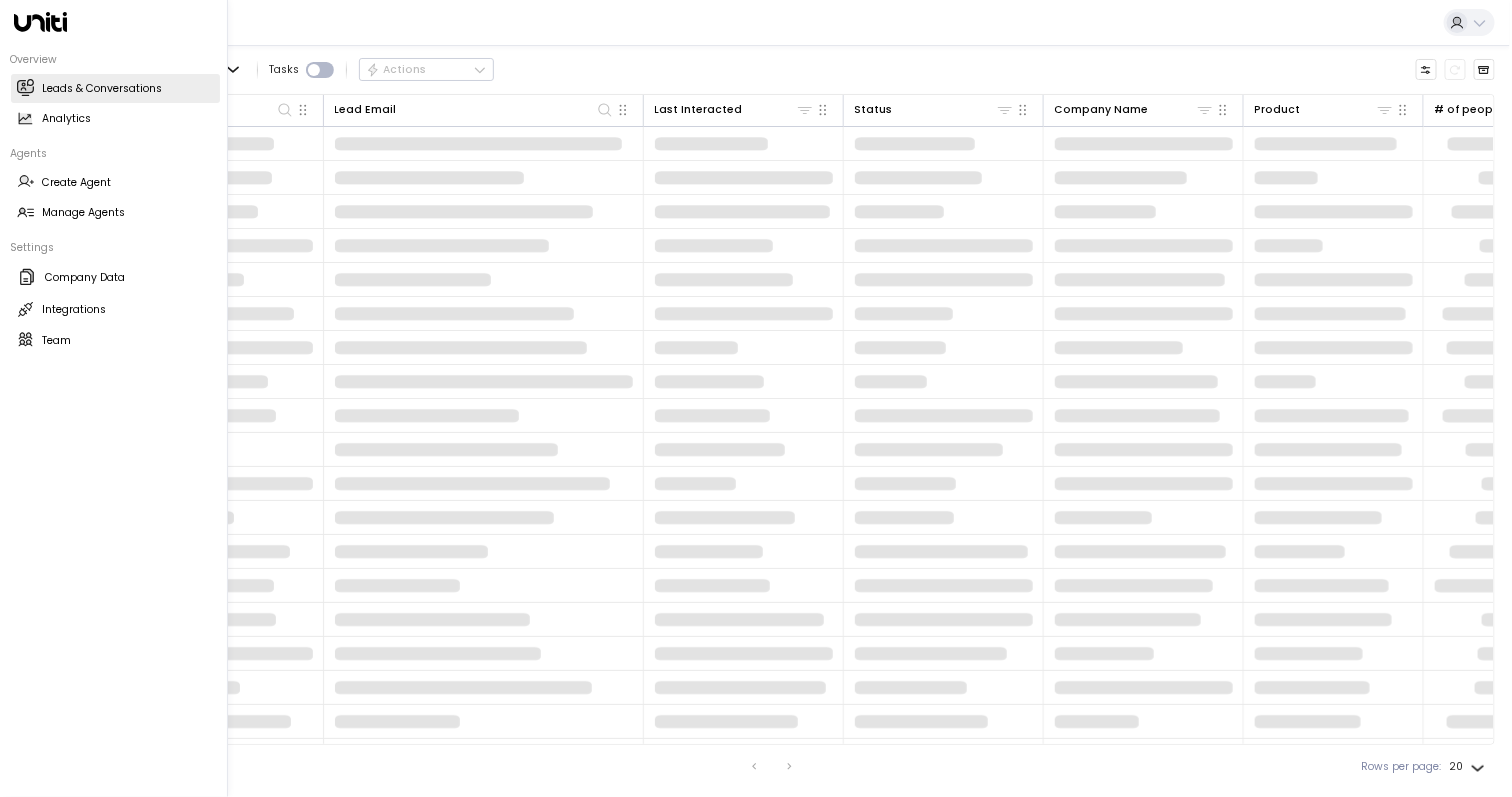 scroll, scrollTop: 0, scrollLeft: 0, axis: both 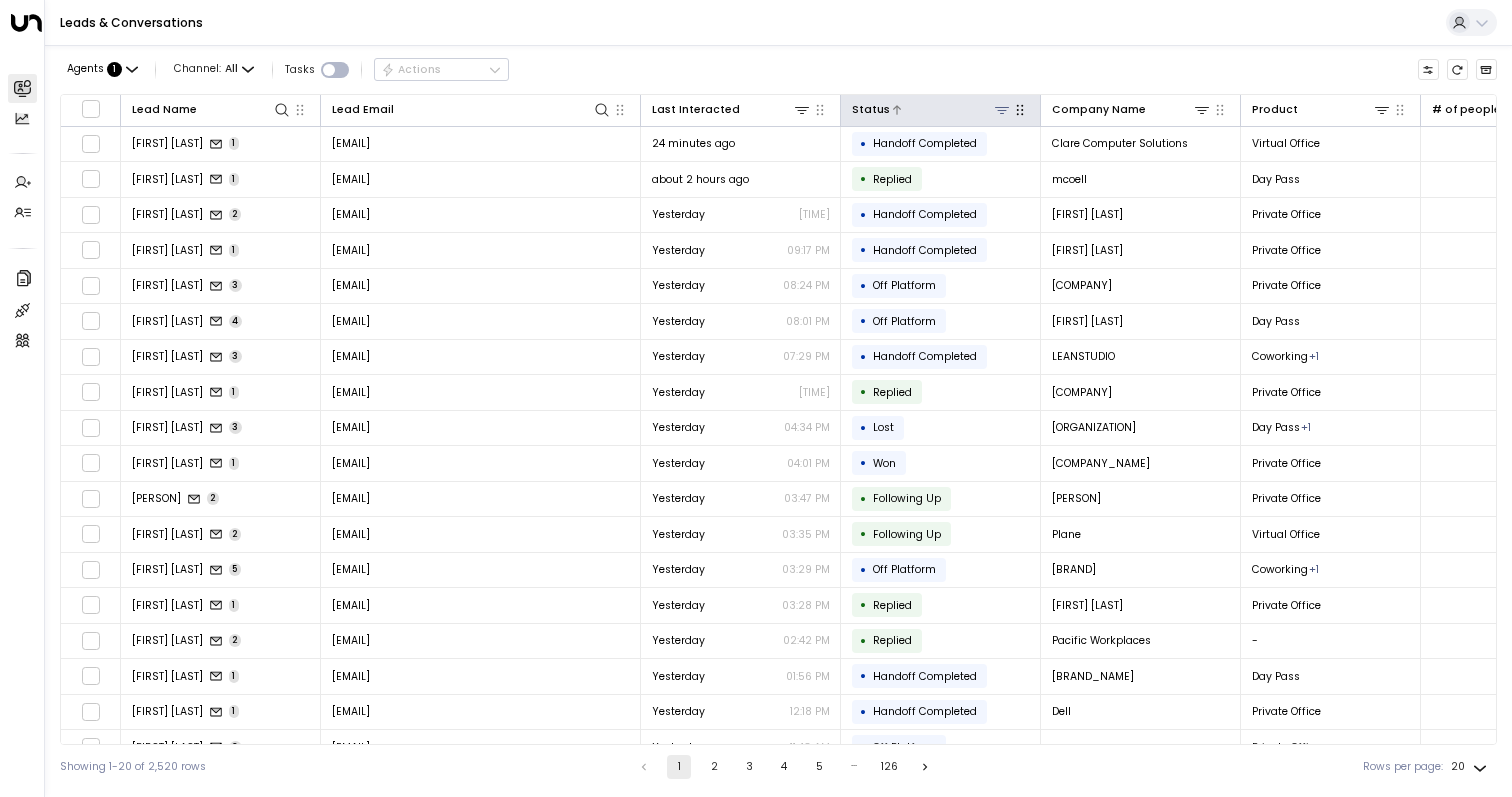 click at bounding box center (1002, 110) 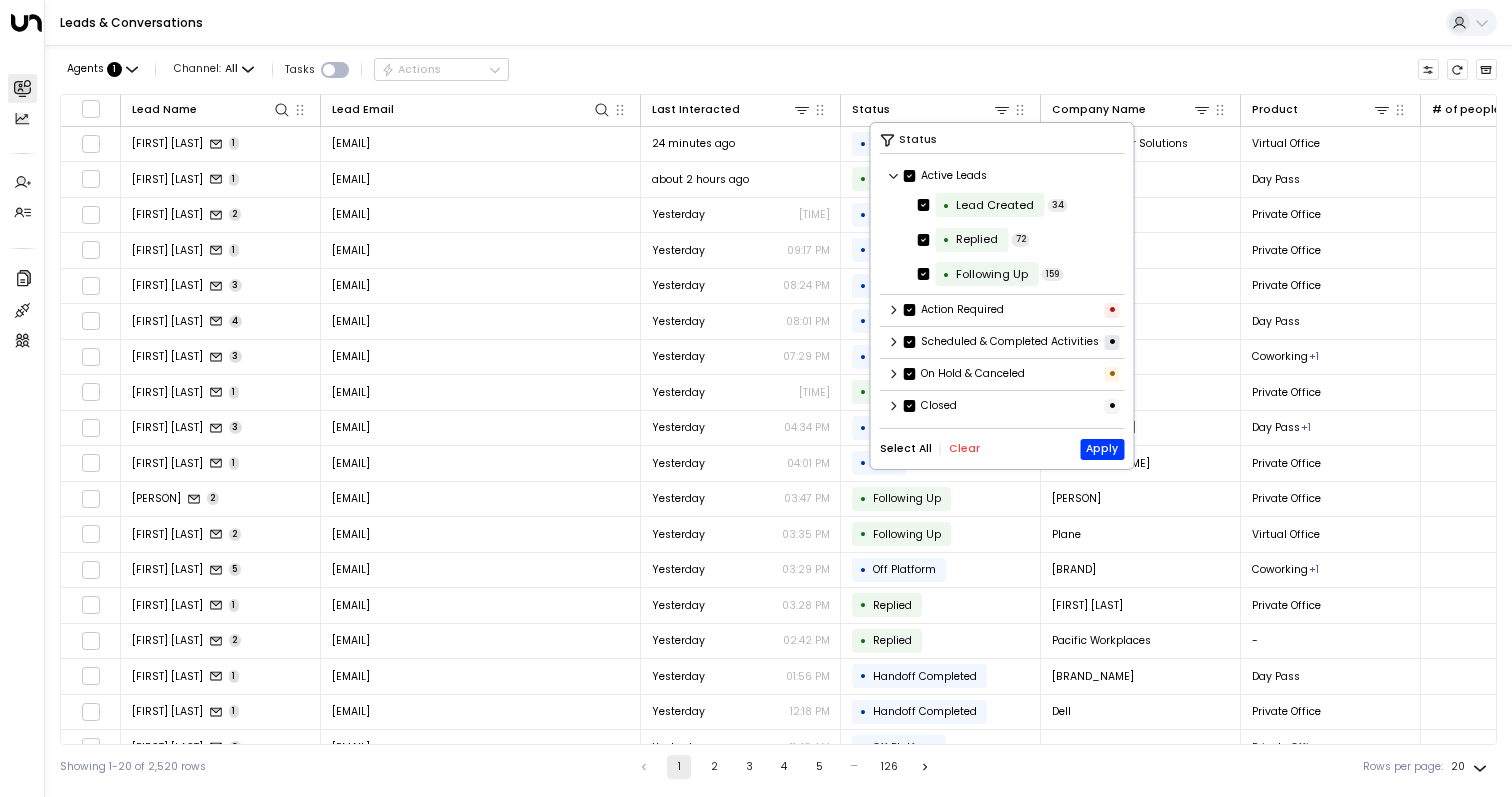 scroll, scrollTop: 1, scrollLeft: 0, axis: vertical 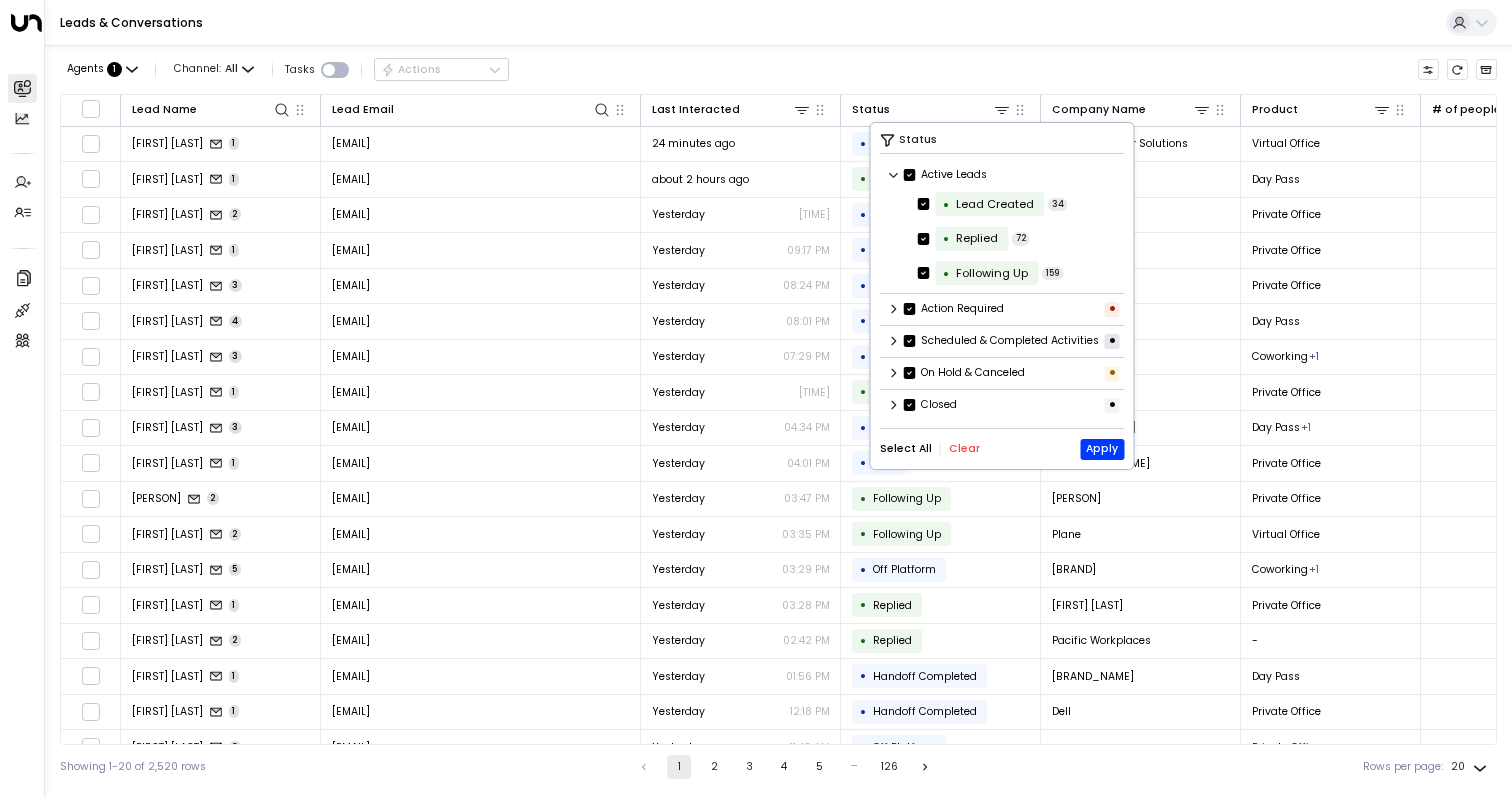 click at bounding box center (894, 175) 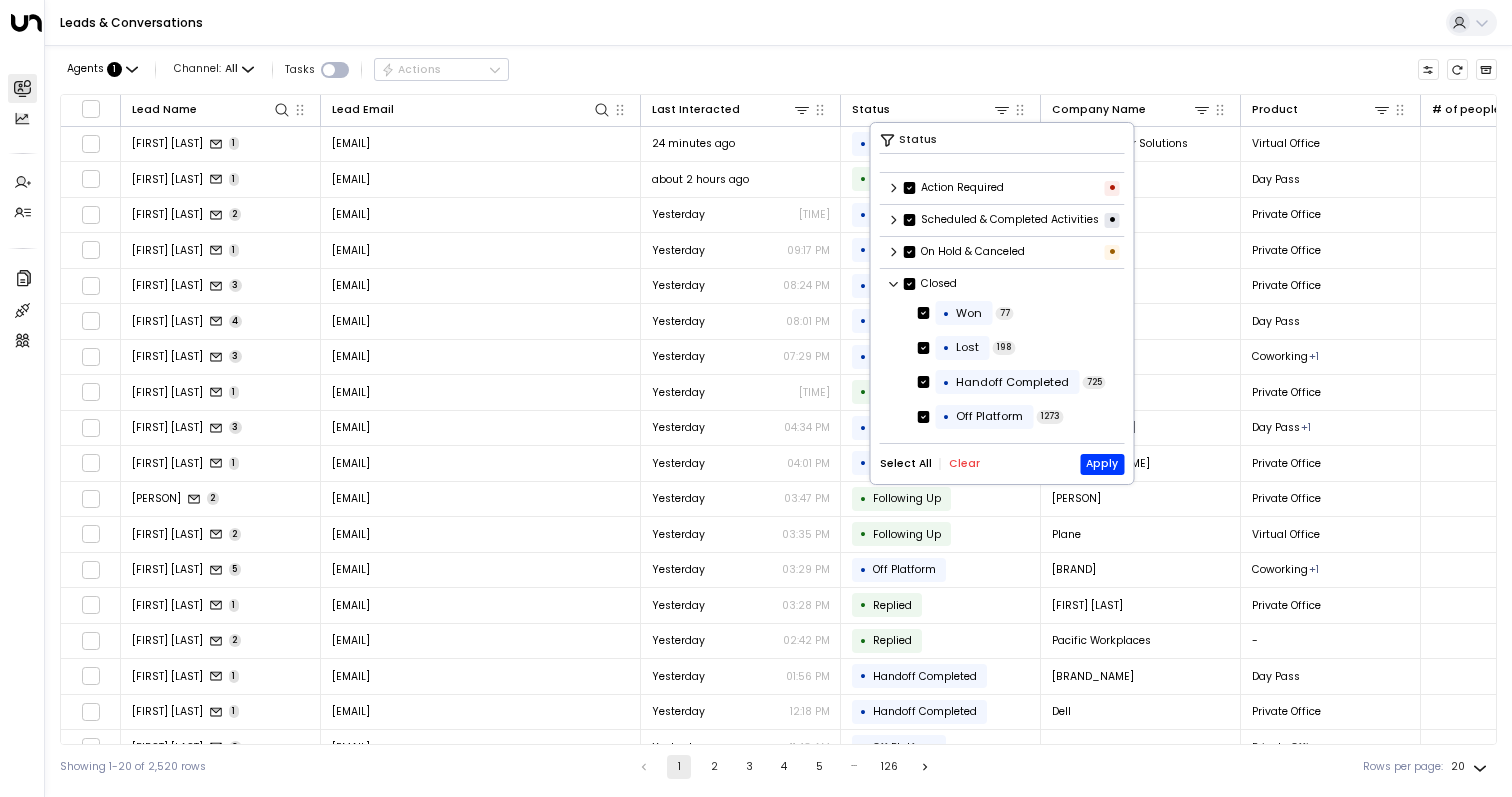 scroll, scrollTop: 134, scrollLeft: 0, axis: vertical 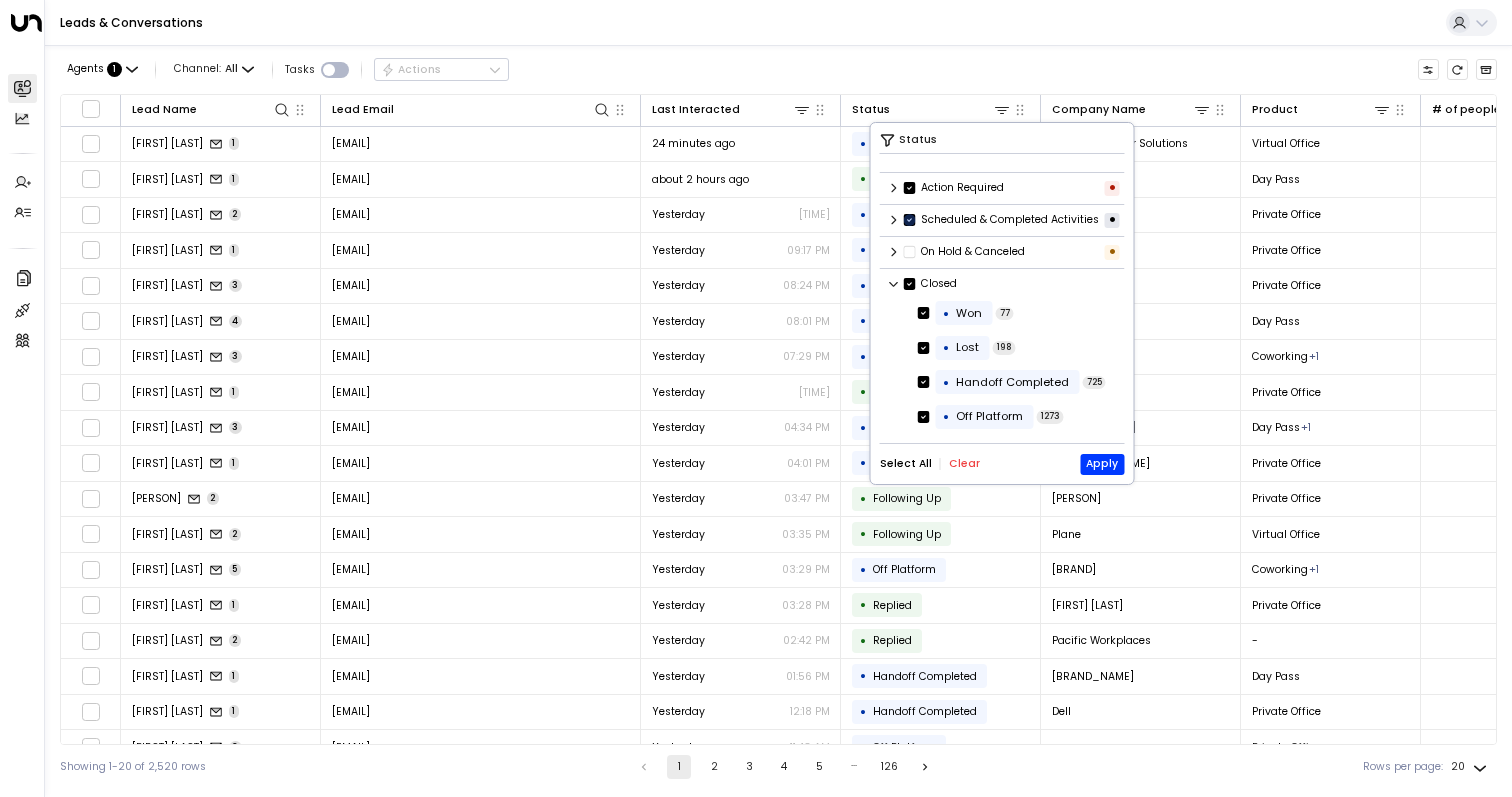 click at bounding box center [910, 54] 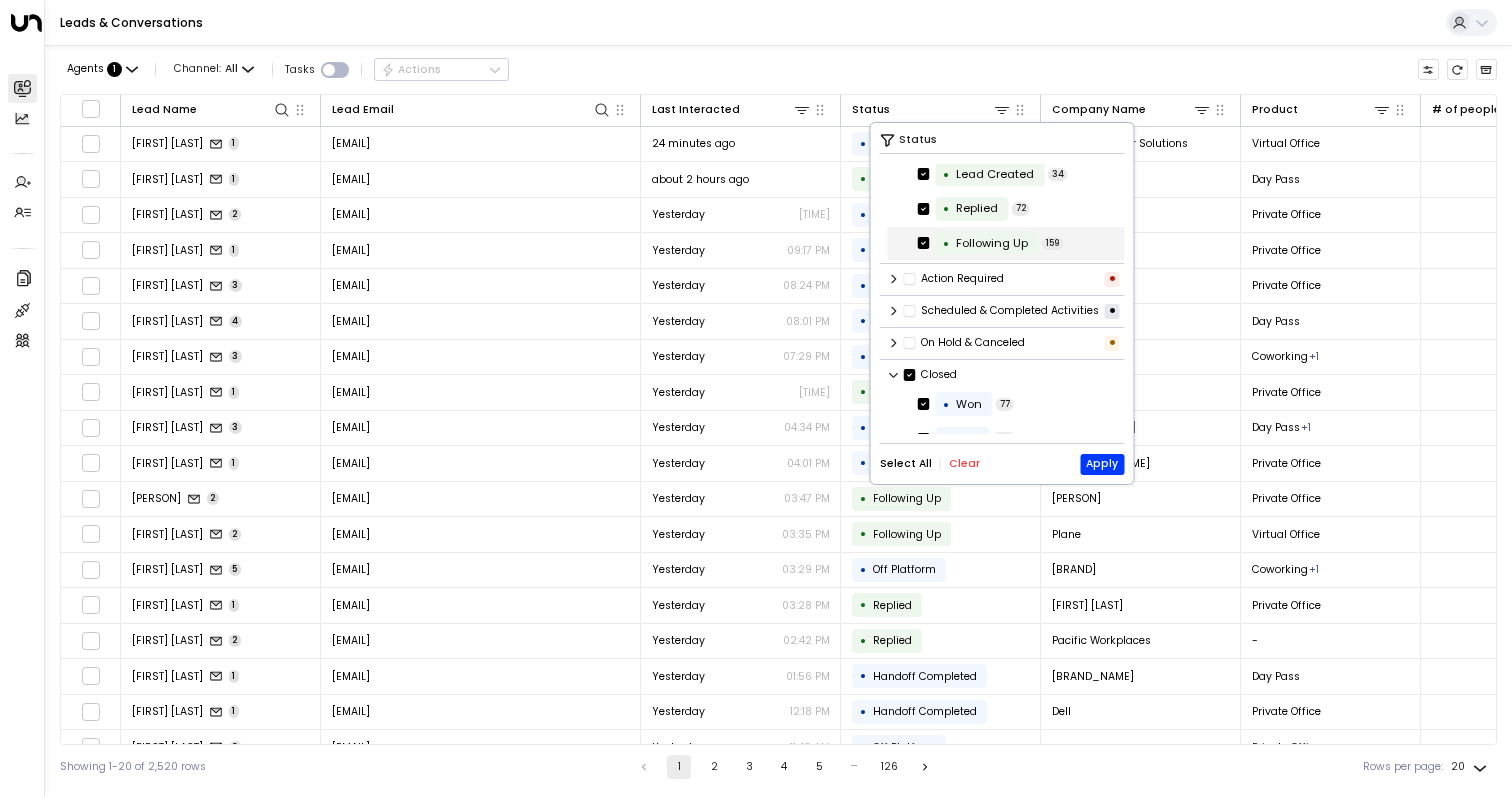 scroll, scrollTop: 0, scrollLeft: 0, axis: both 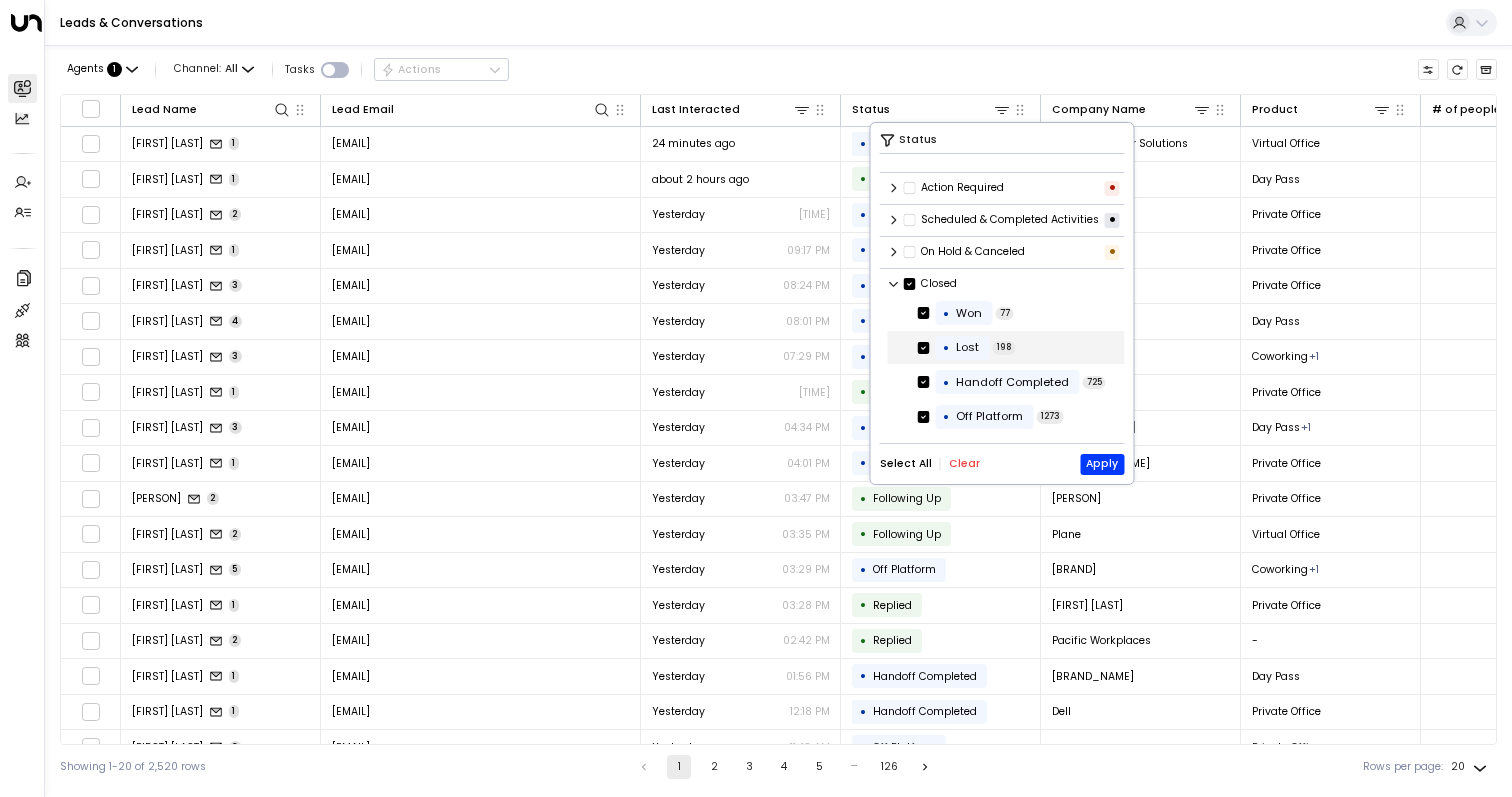 click at bounding box center [924, 313] 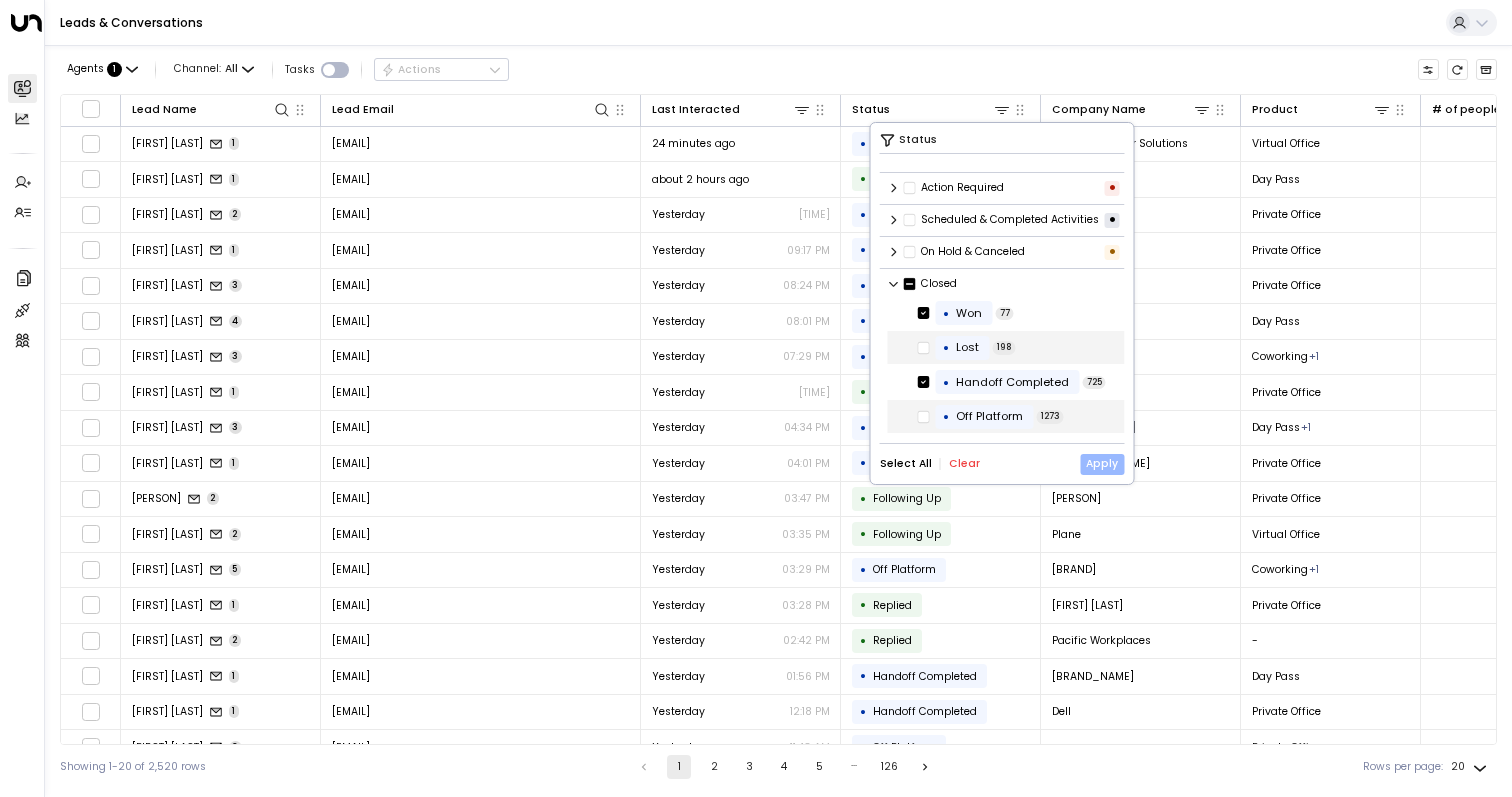 click on "Apply" at bounding box center [1102, 464] 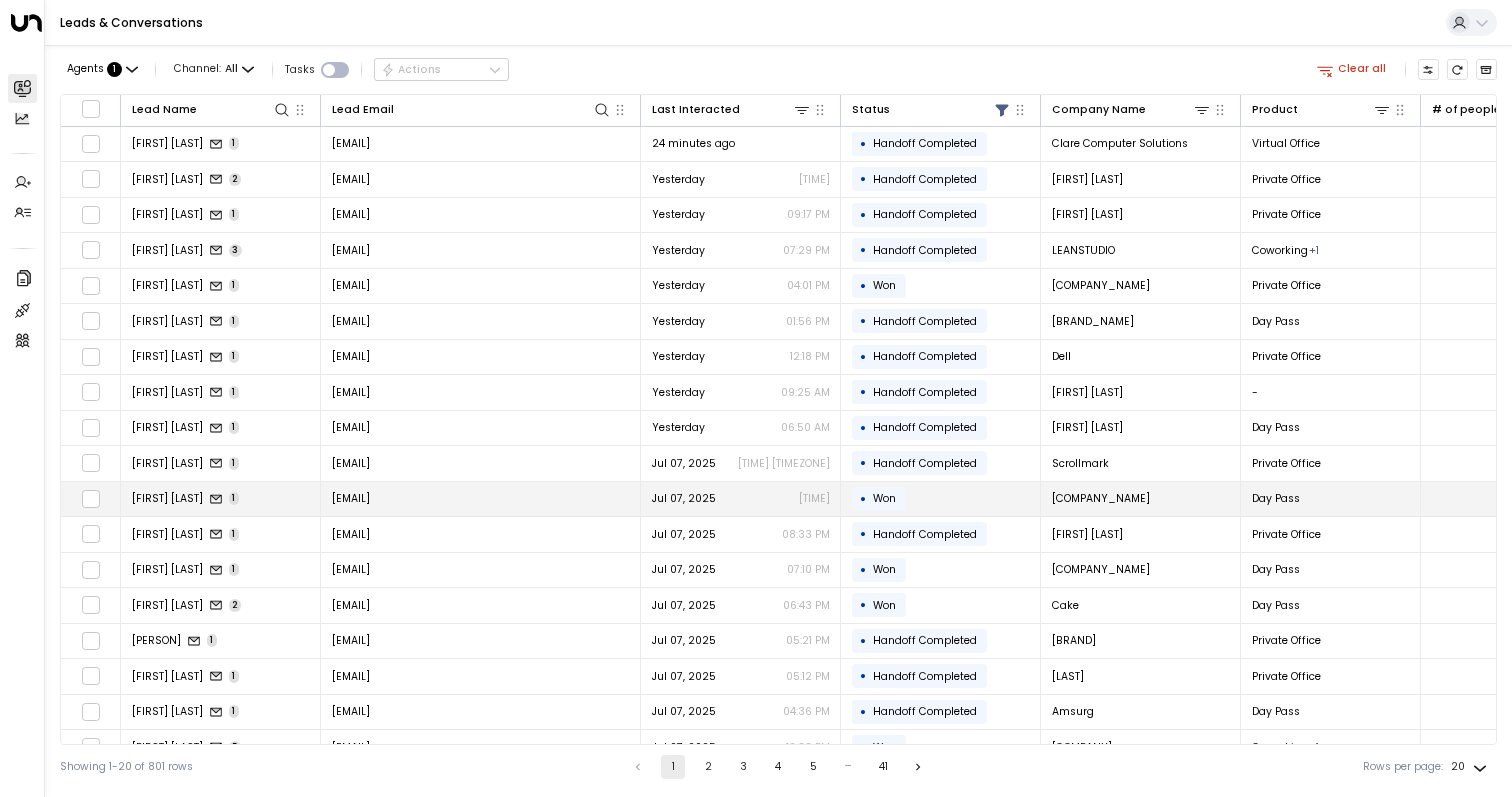 click on "[FIRST] [LAST]" at bounding box center [167, 498] 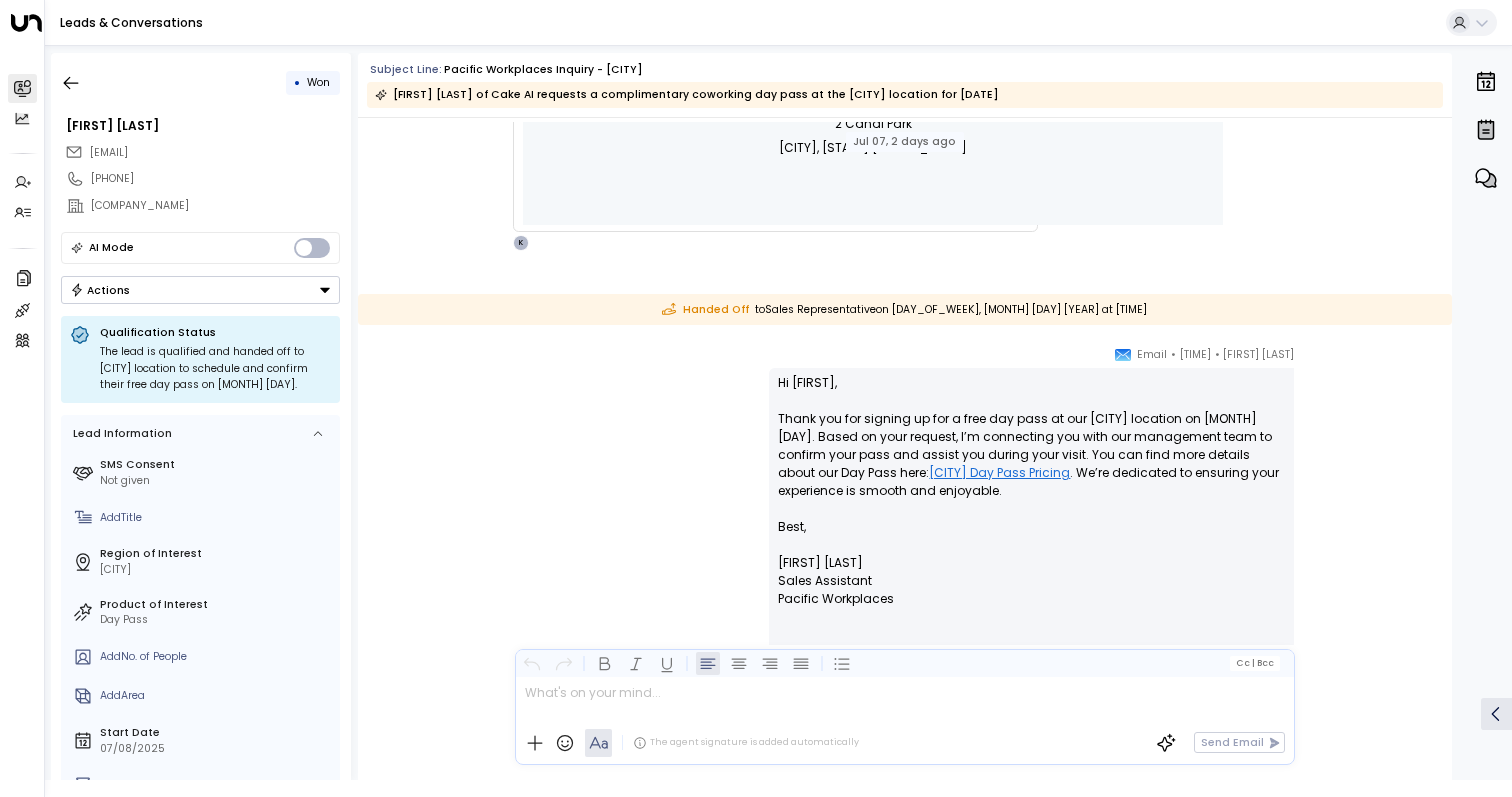 scroll, scrollTop: 1358, scrollLeft: 0, axis: vertical 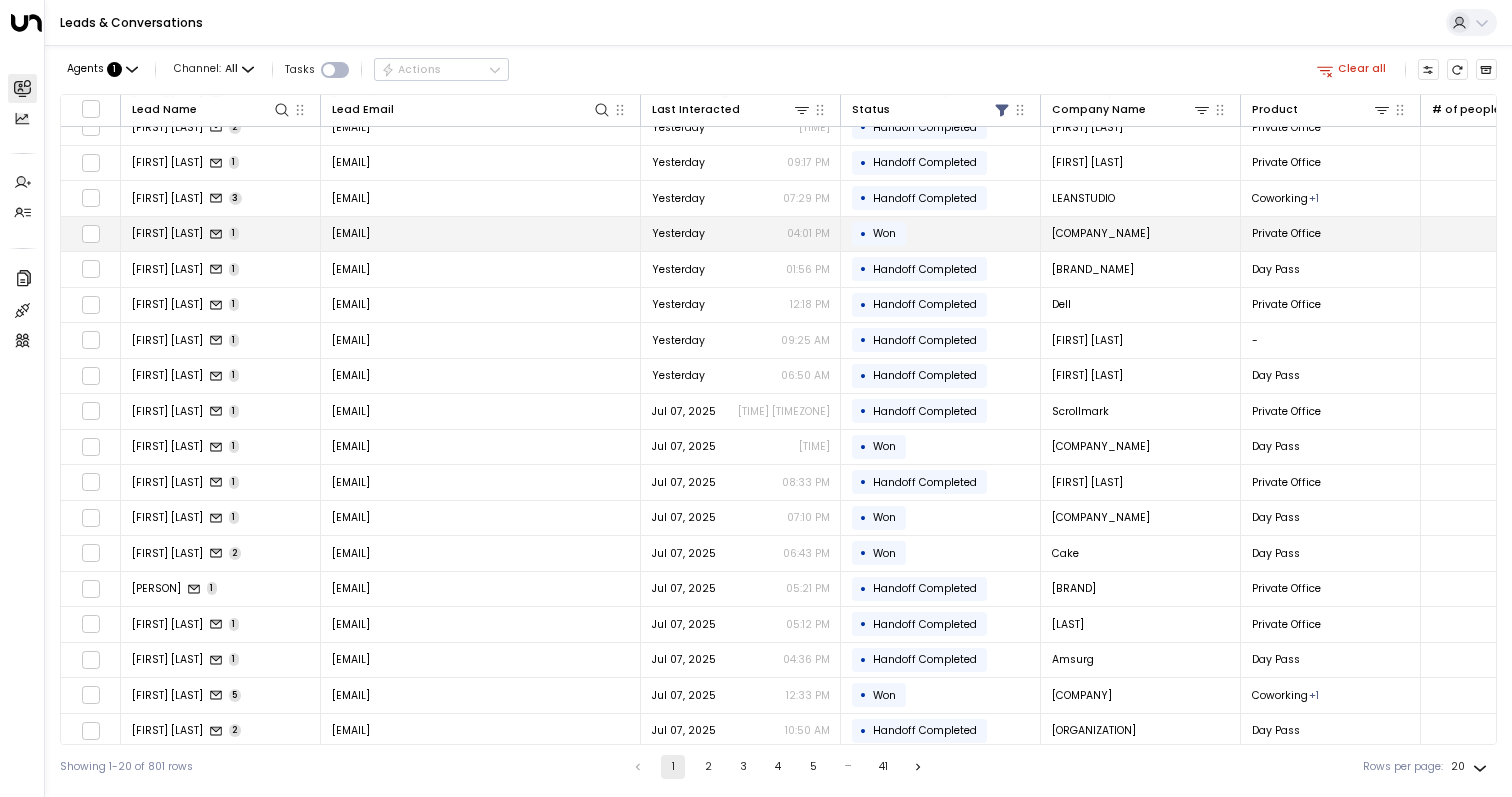 click on "[FIRST] [LAST]" at bounding box center (167, 233) 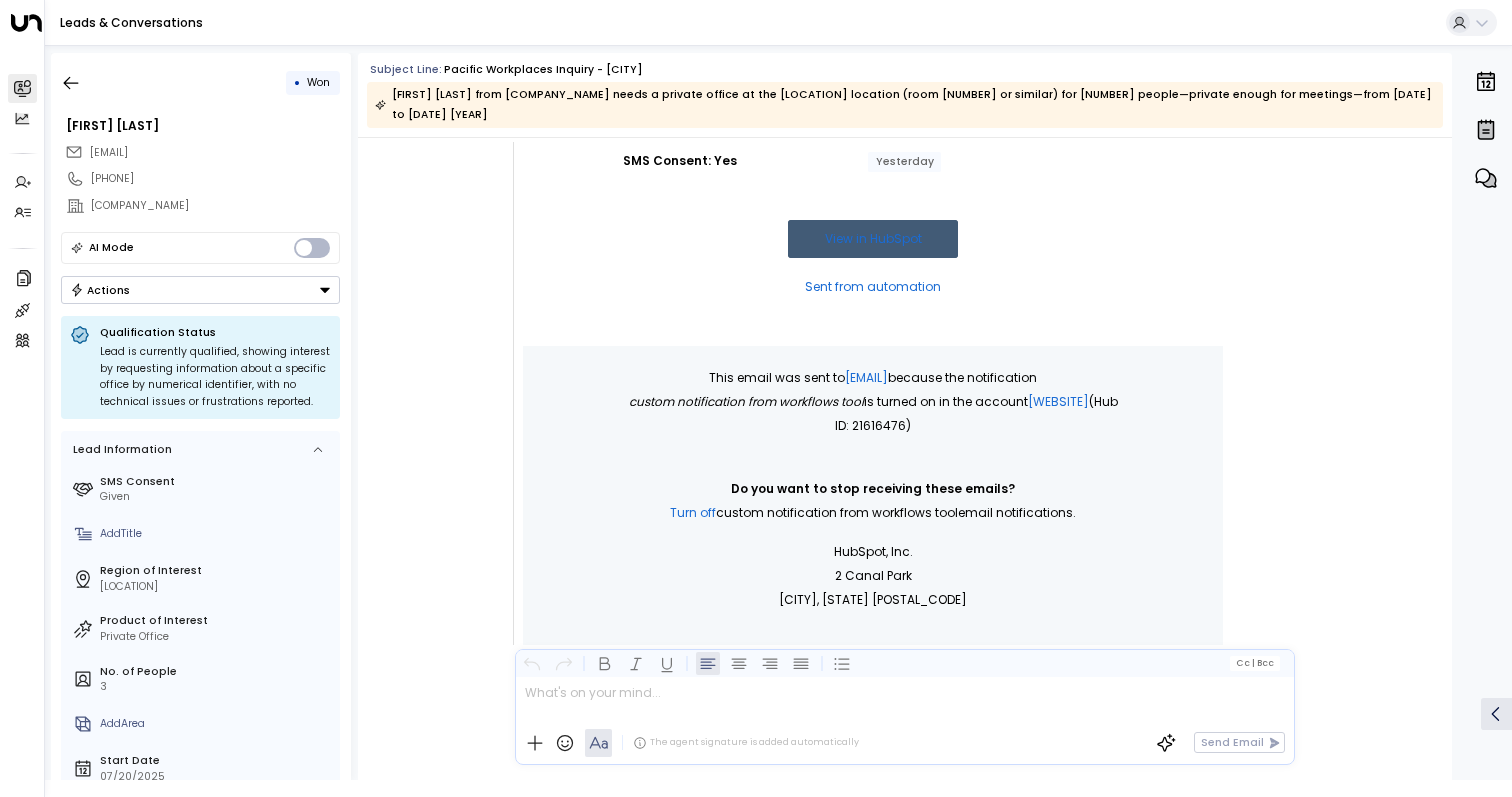 scroll, scrollTop: 1137, scrollLeft: 0, axis: vertical 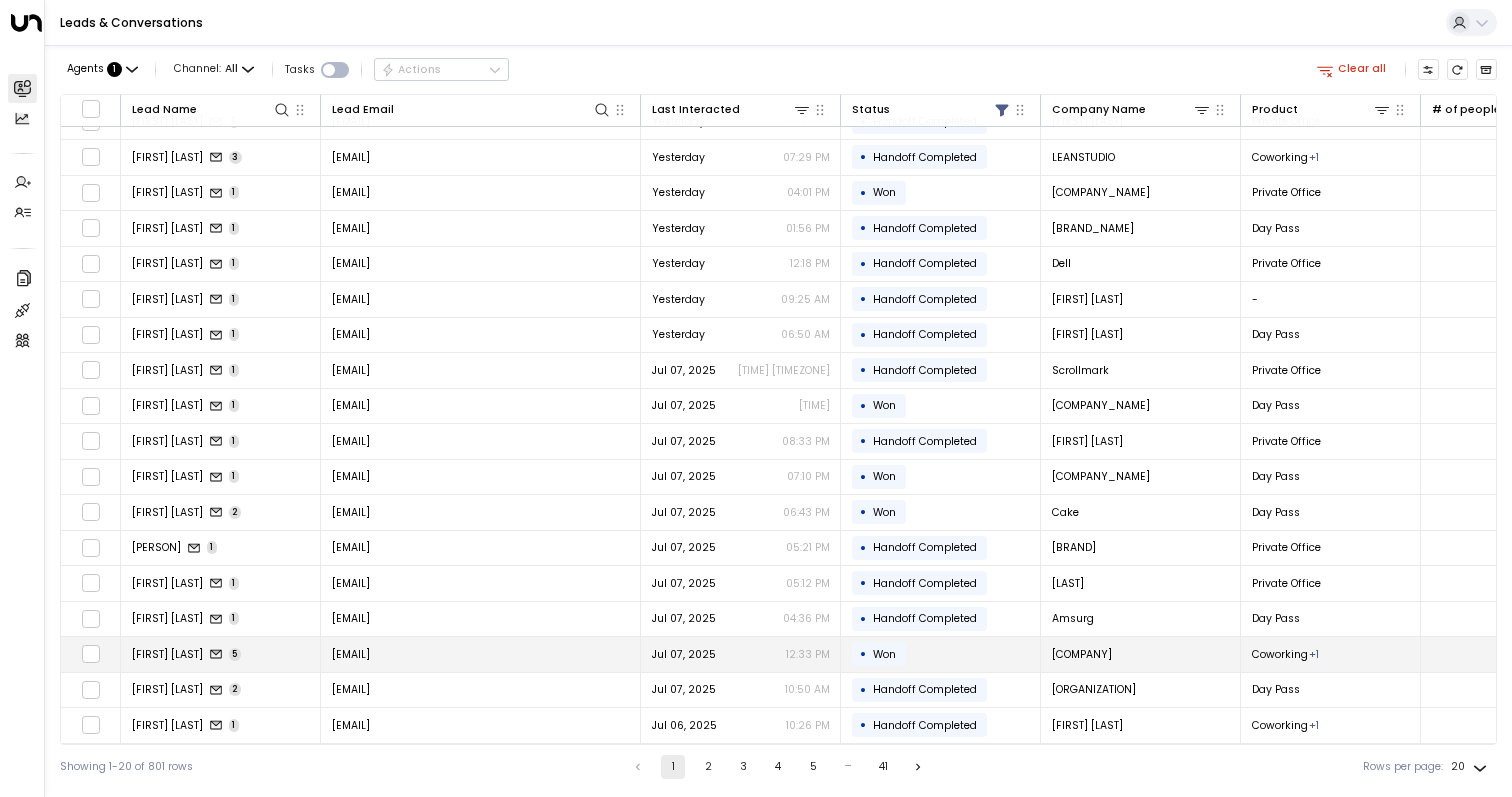 click on "[FIRST] [LAST]" at bounding box center (167, 654) 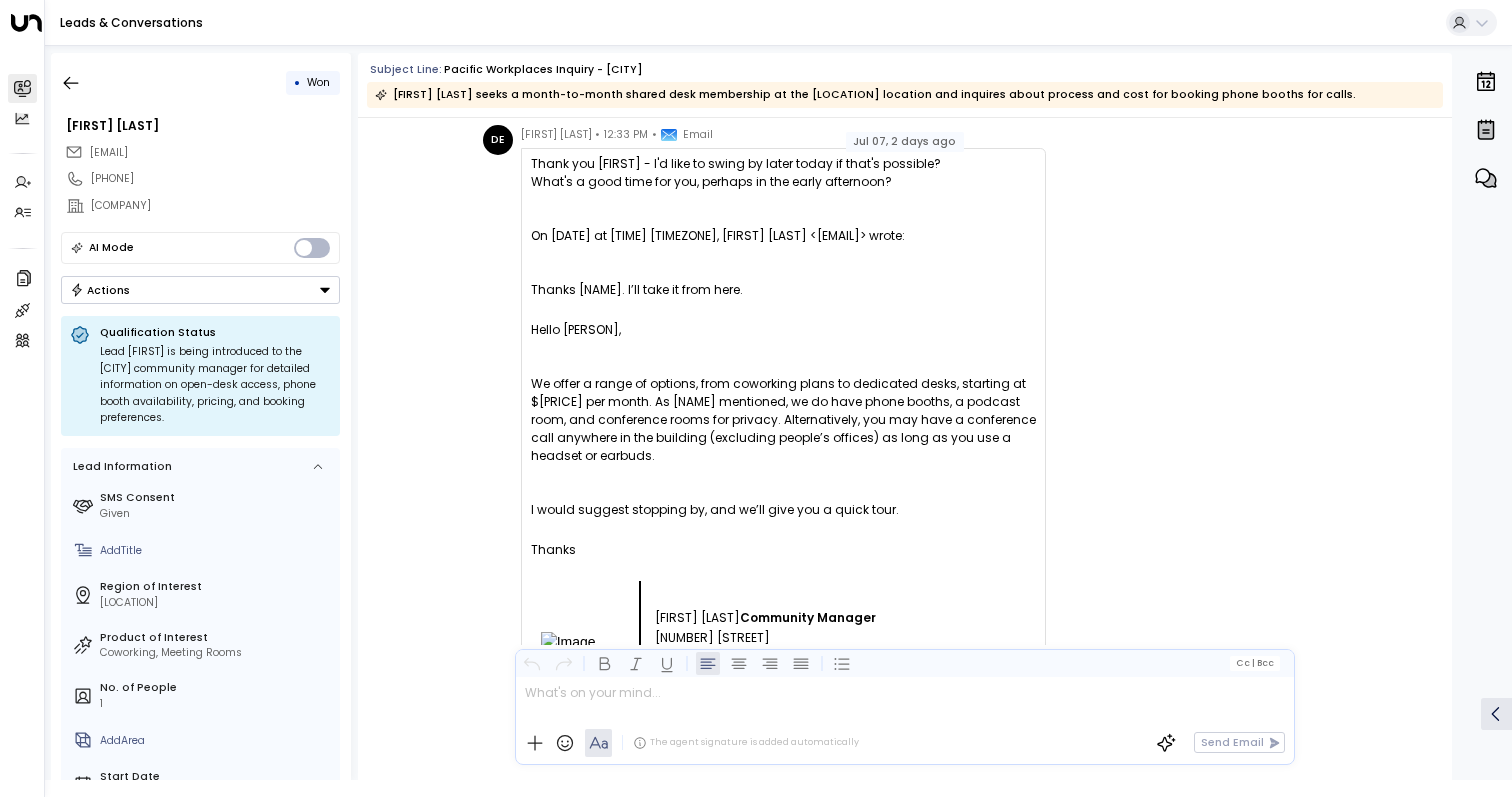 scroll, scrollTop: 3480, scrollLeft: 0, axis: vertical 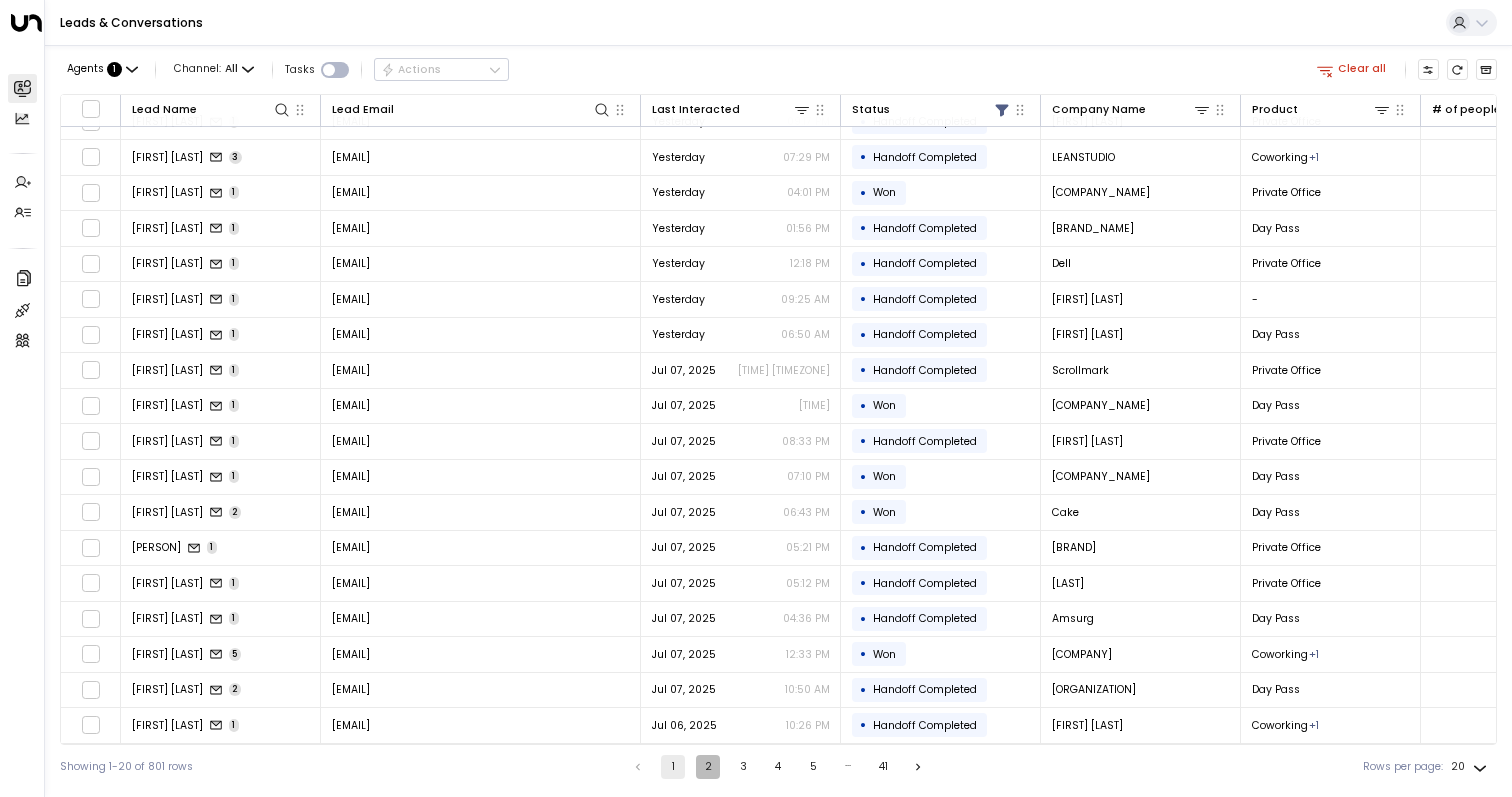 click on "2" at bounding box center [708, 767] 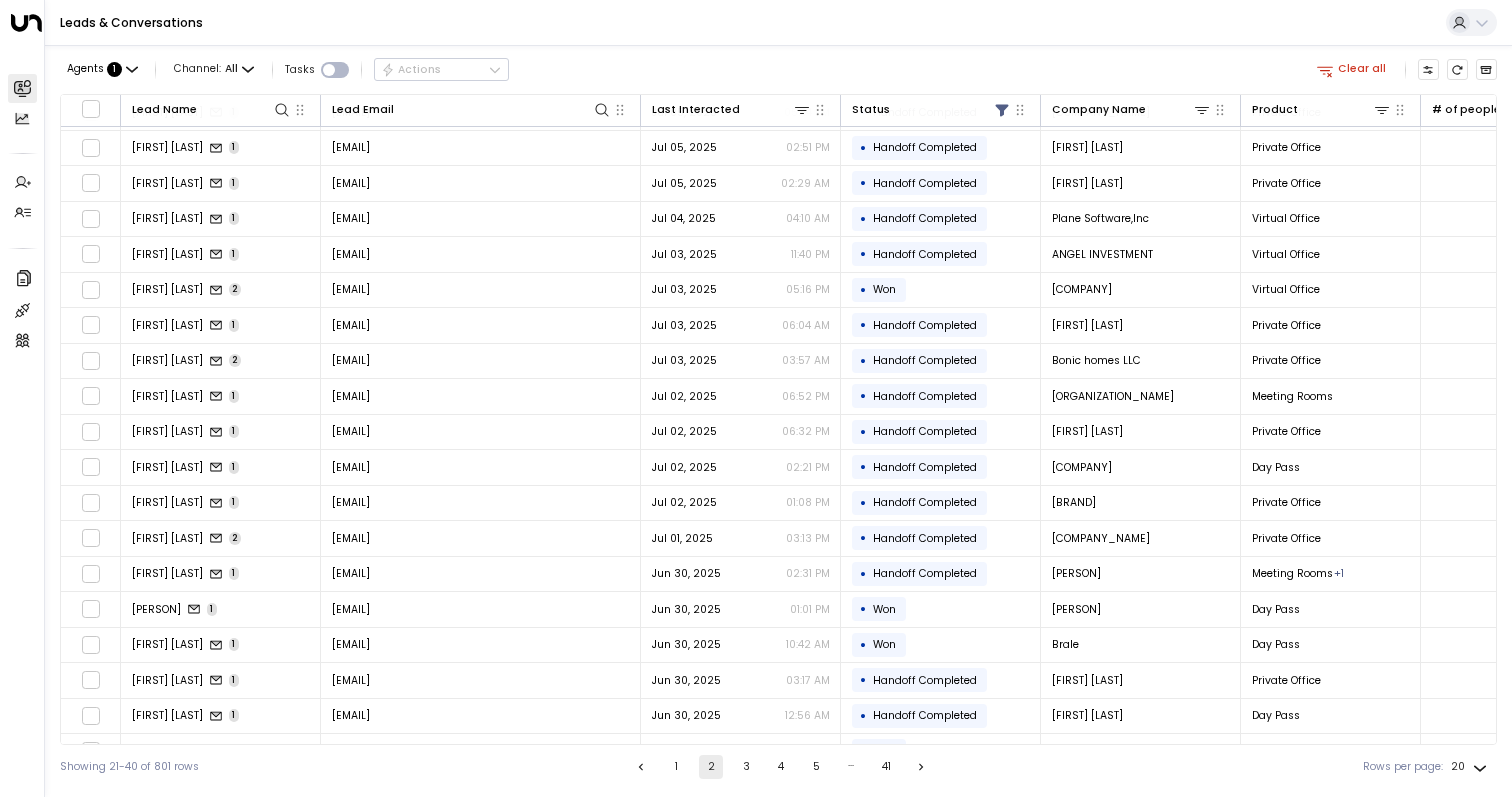 scroll, scrollTop: 97, scrollLeft: 0, axis: vertical 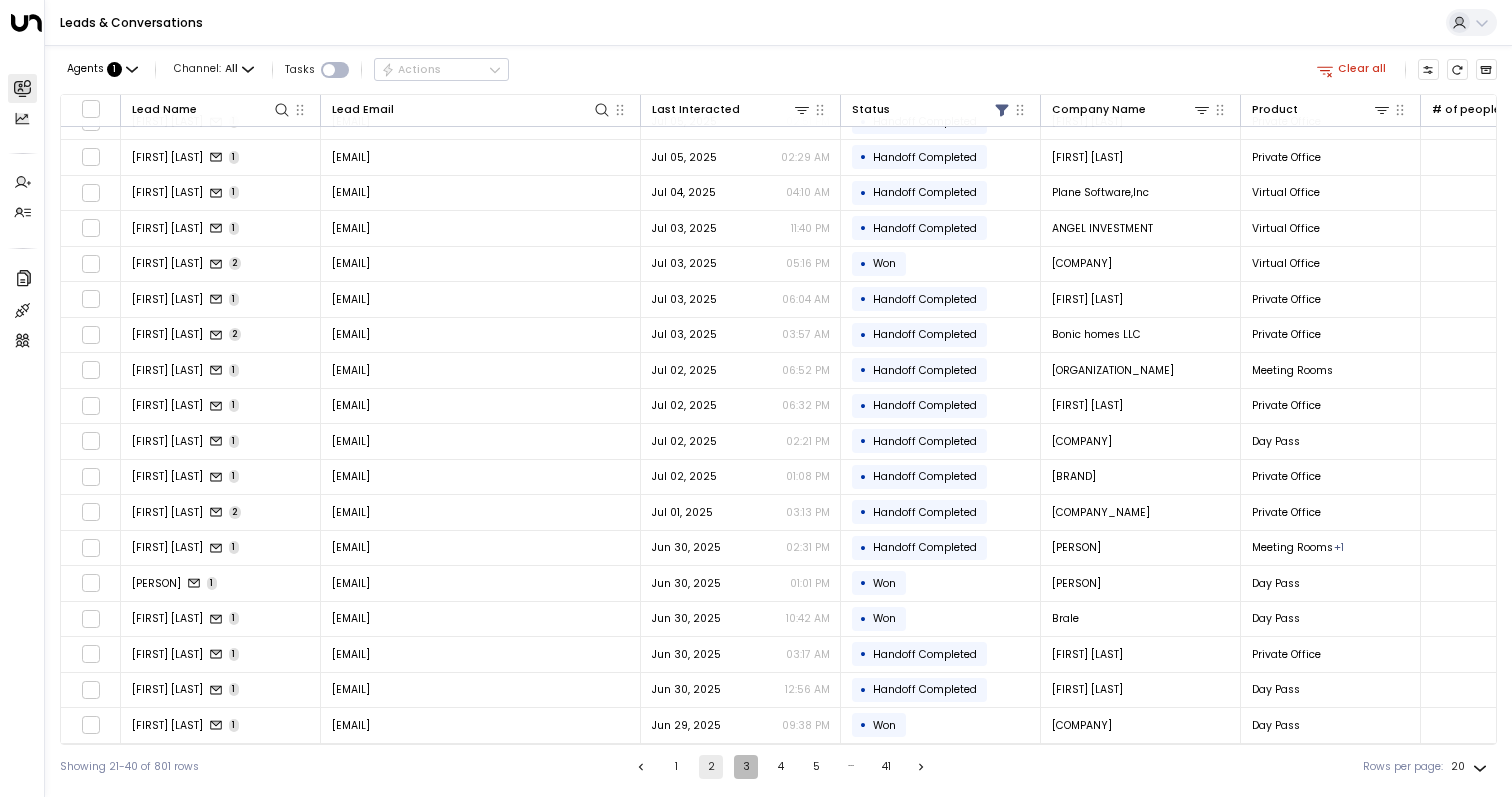 click on "3" at bounding box center (746, 767) 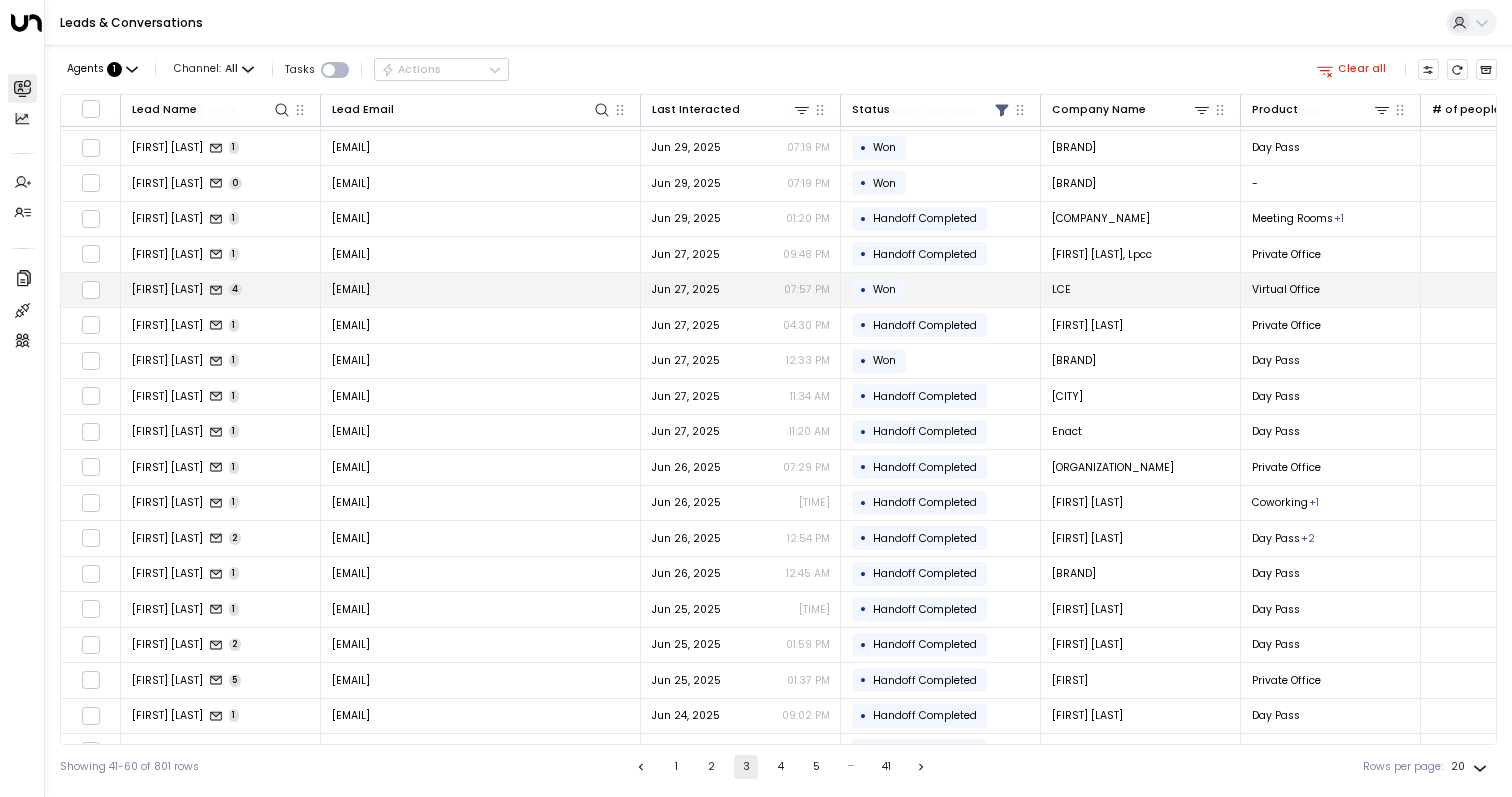 scroll, scrollTop: 97, scrollLeft: 0, axis: vertical 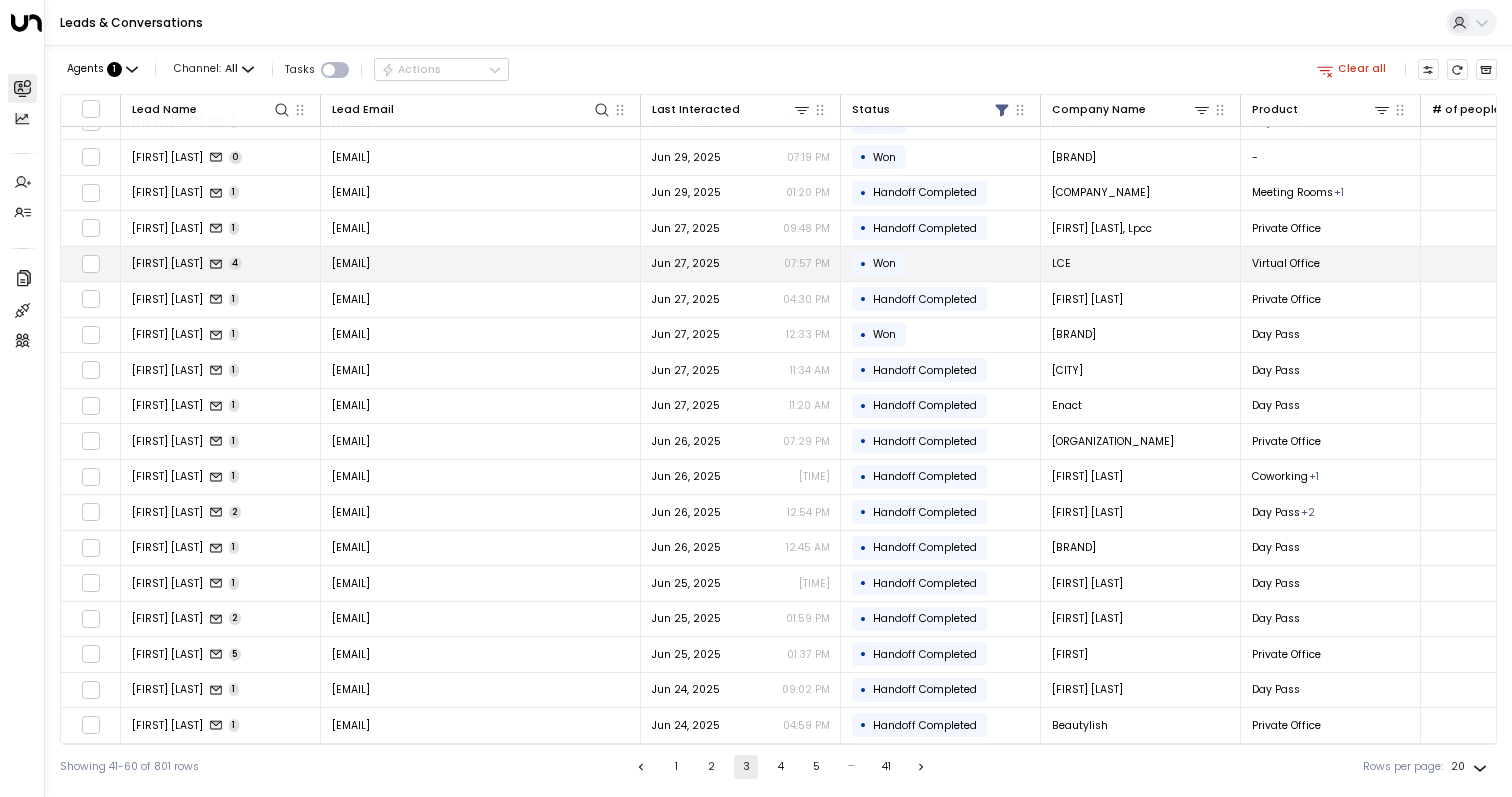 click on "[FIRST] [LAST]" at bounding box center (167, 263) 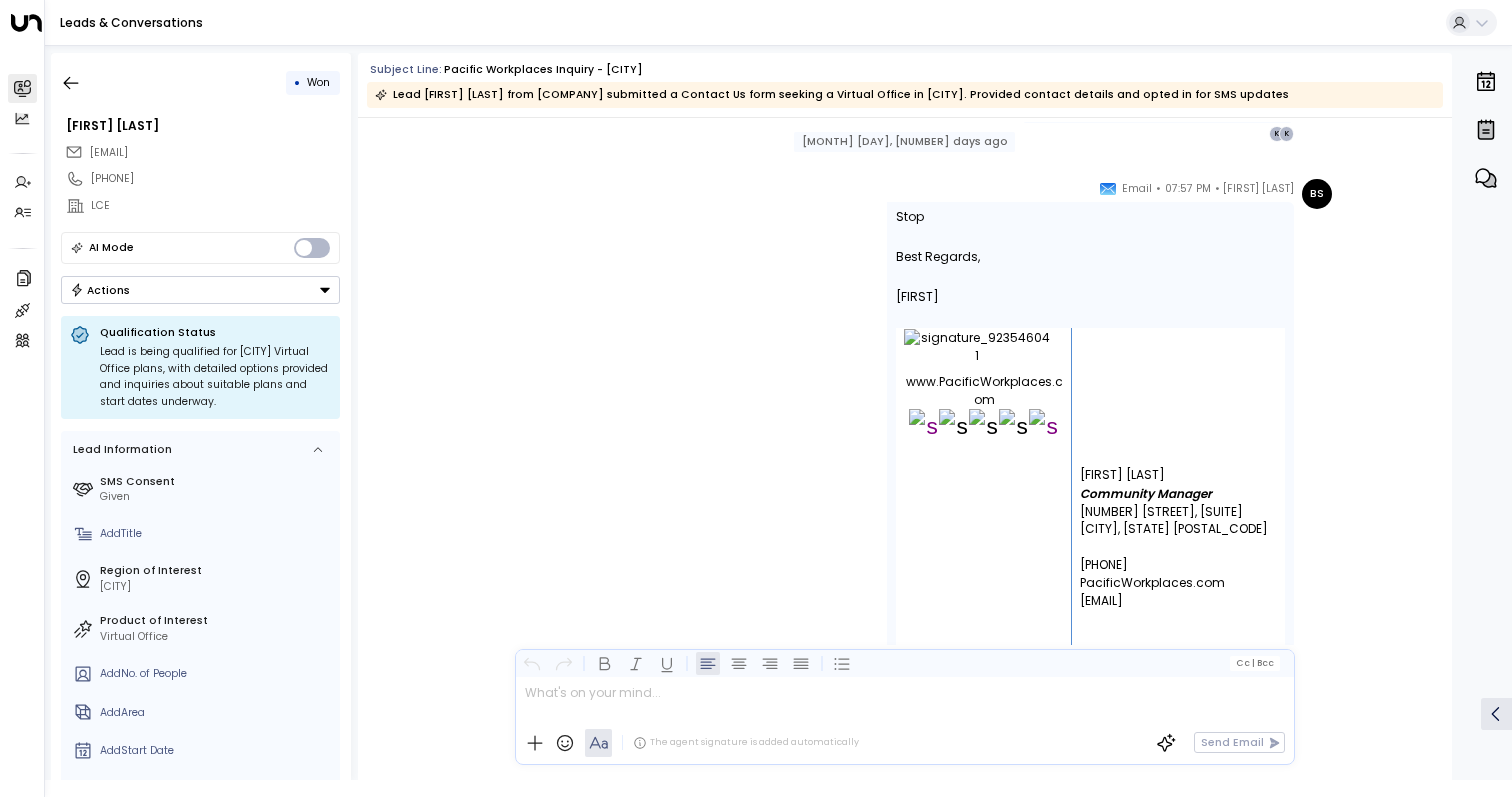 scroll, scrollTop: 2638, scrollLeft: 0, axis: vertical 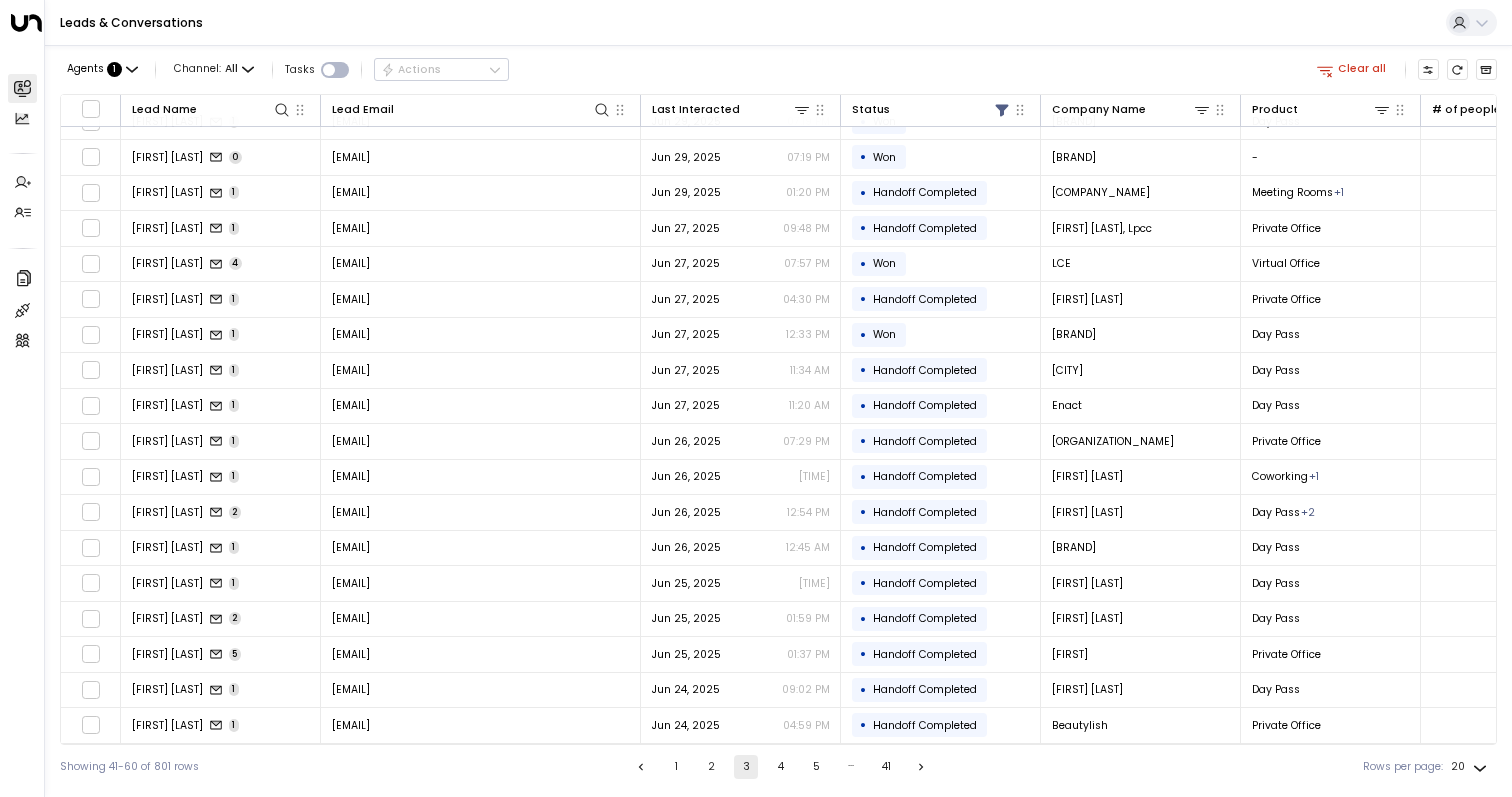 click on "4" at bounding box center (781, 767) 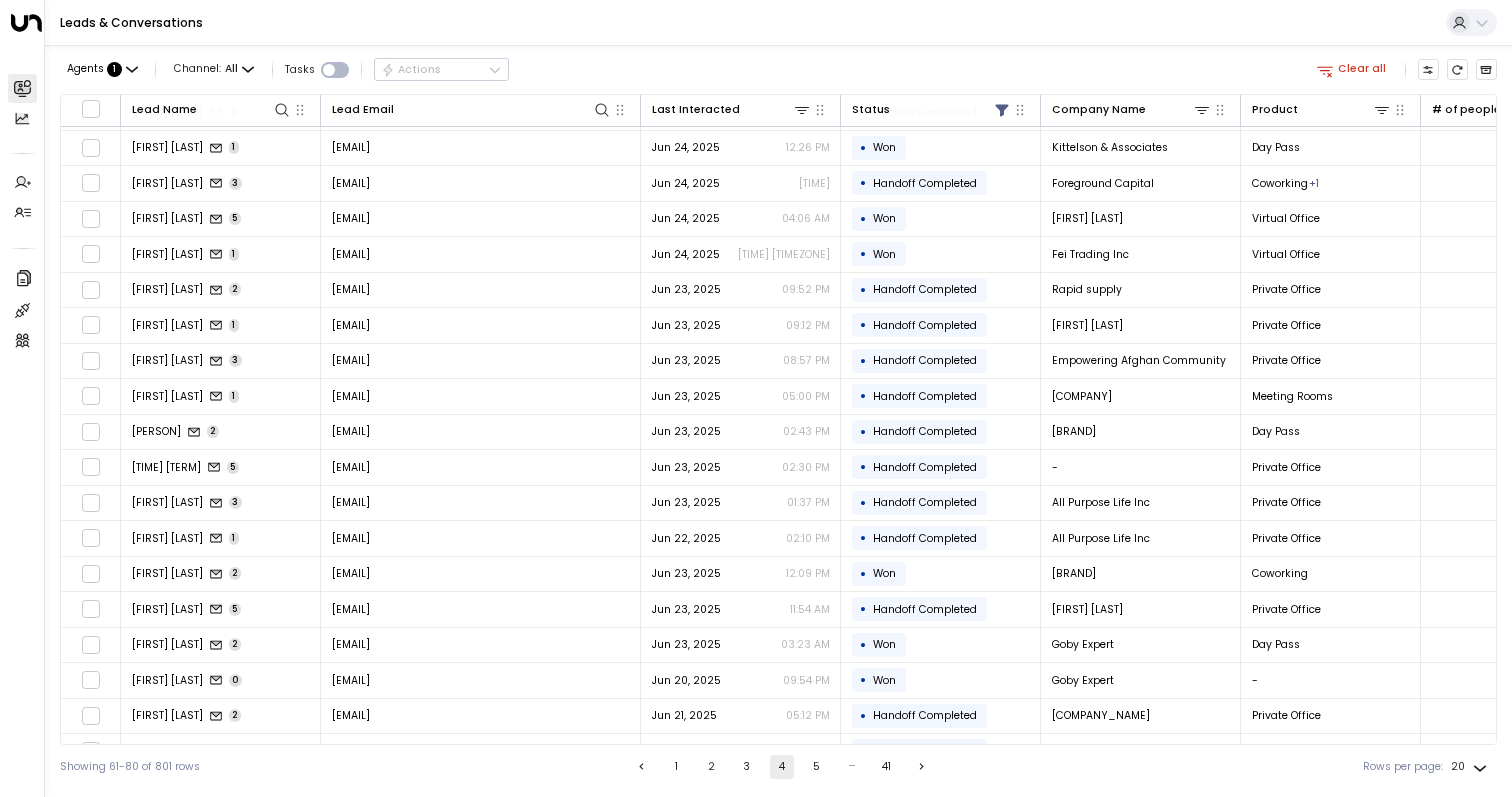 scroll, scrollTop: 97, scrollLeft: 0, axis: vertical 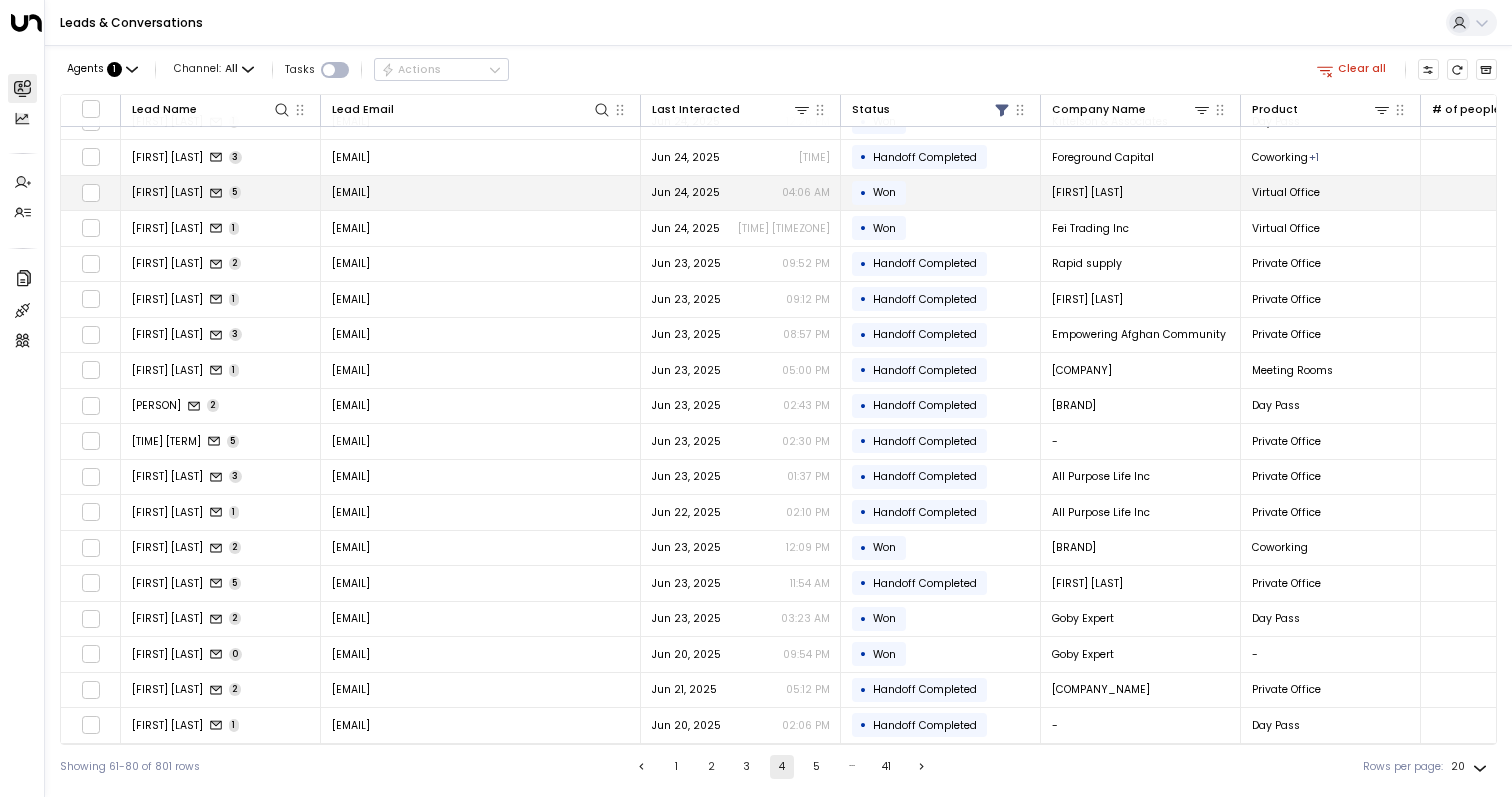 click on "[FIRST] [LAST]" at bounding box center (167, 192) 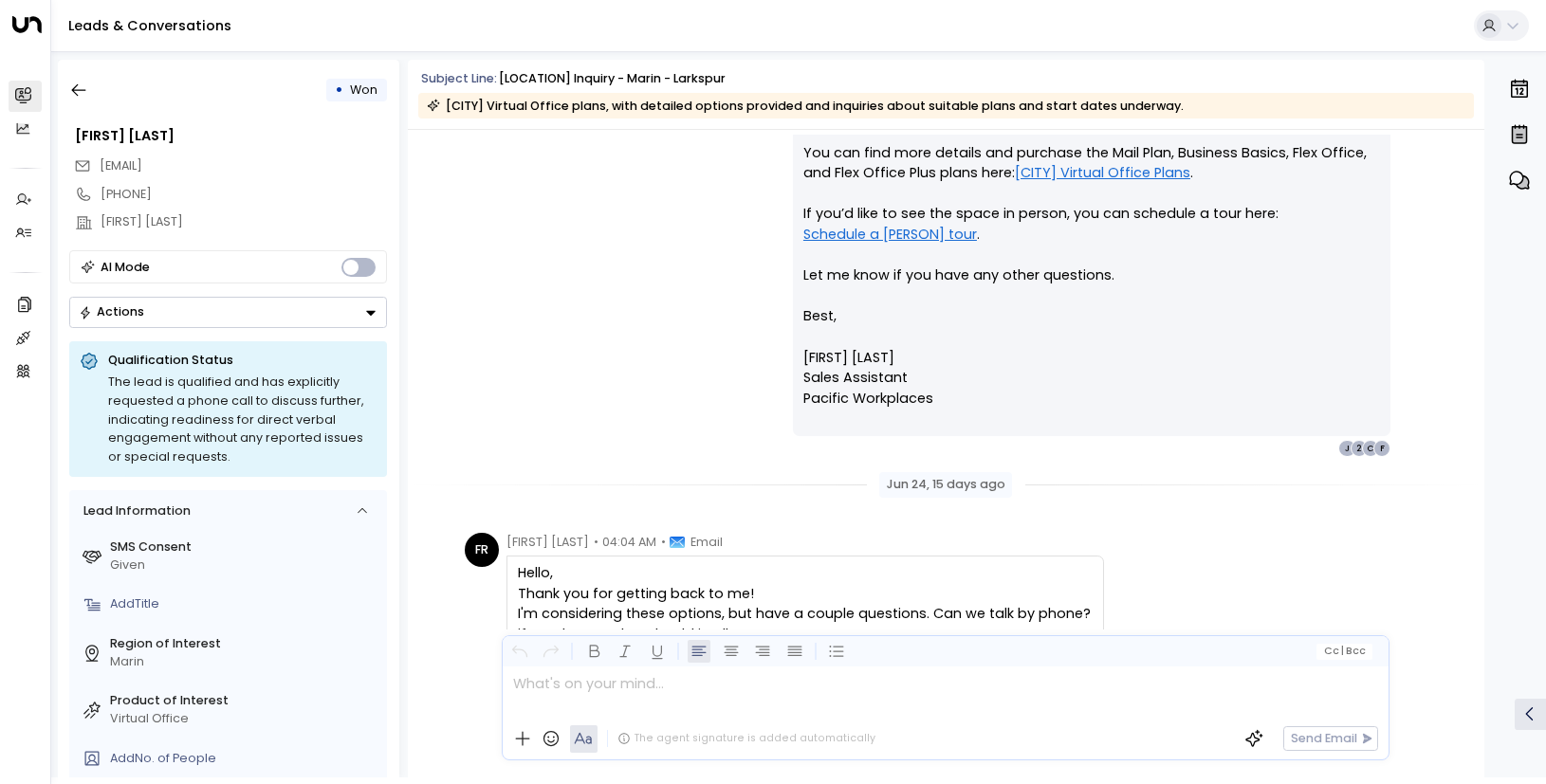 scroll, scrollTop: 2209, scrollLeft: 0, axis: vertical 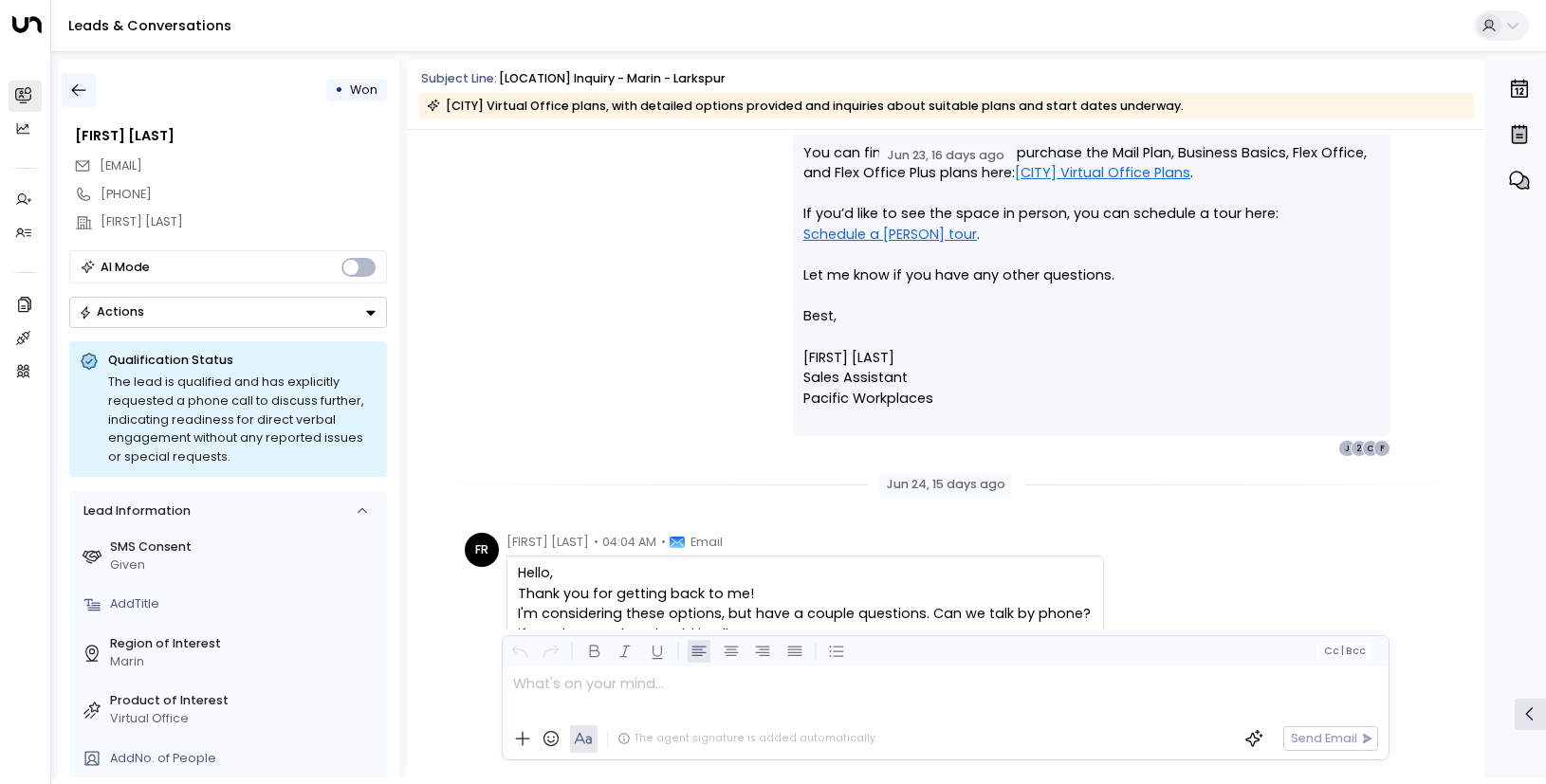 click at bounding box center (79, 90) 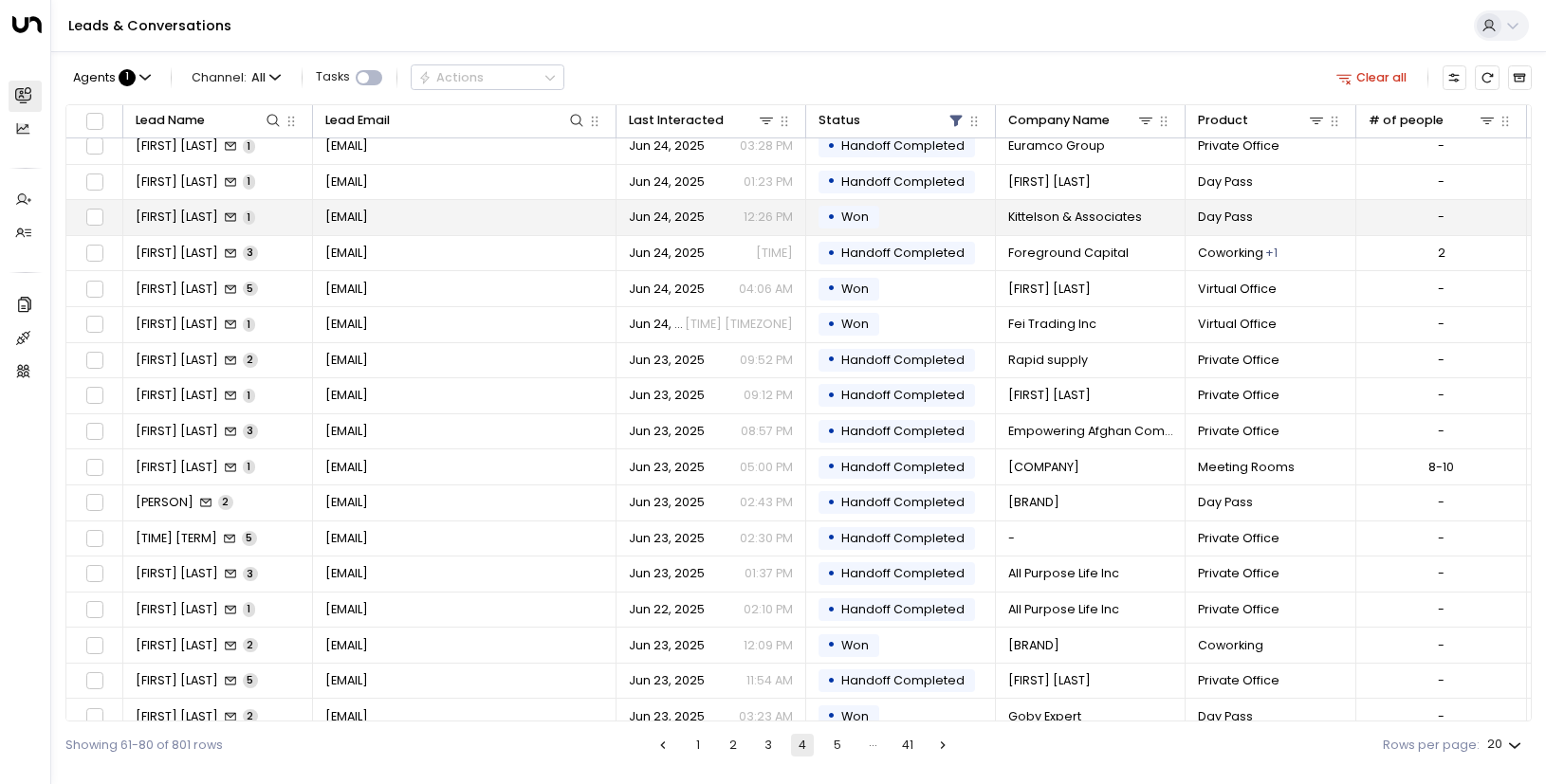 scroll, scrollTop: 0, scrollLeft: 0, axis: both 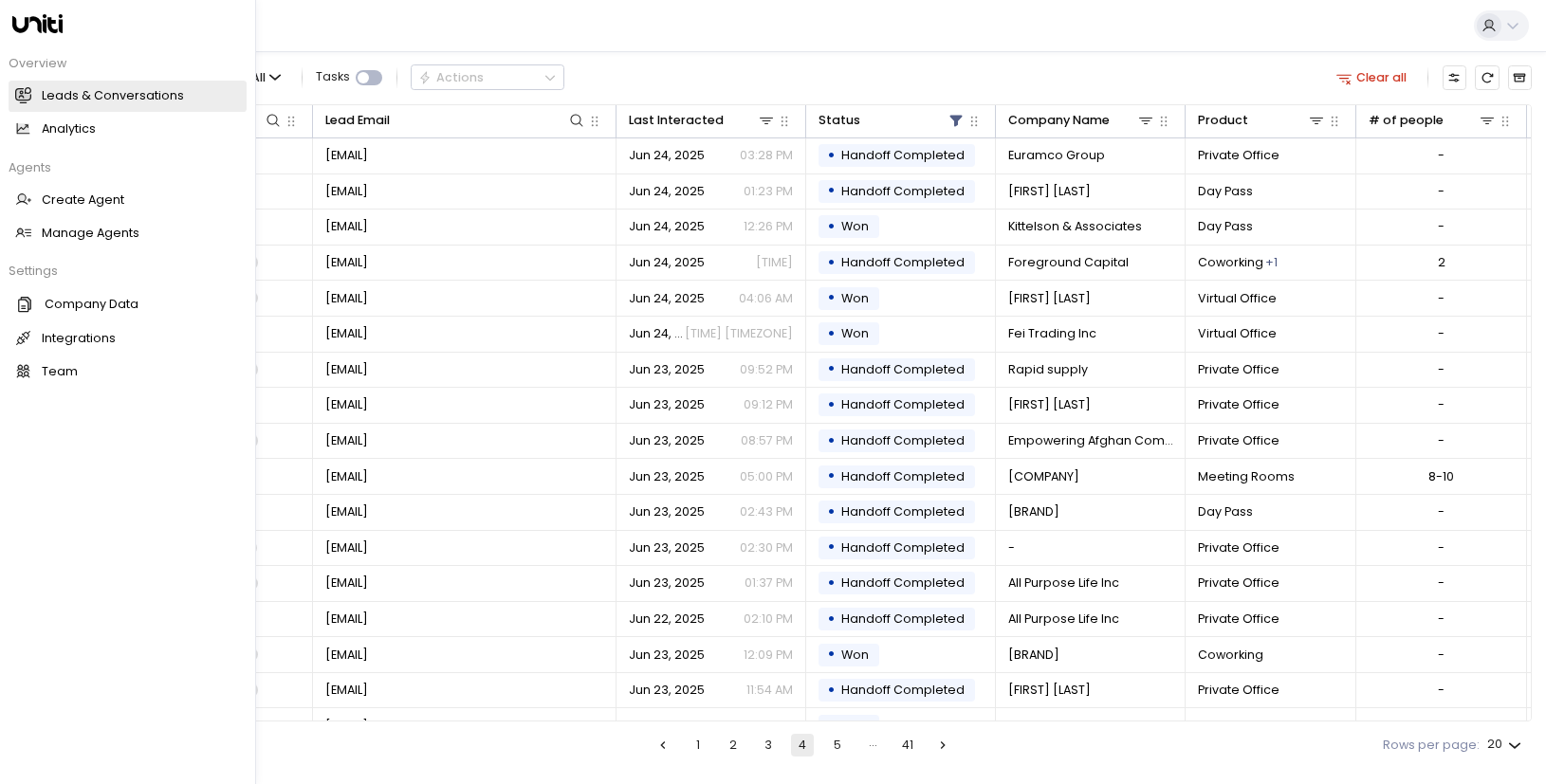 click at bounding box center [23, 94] 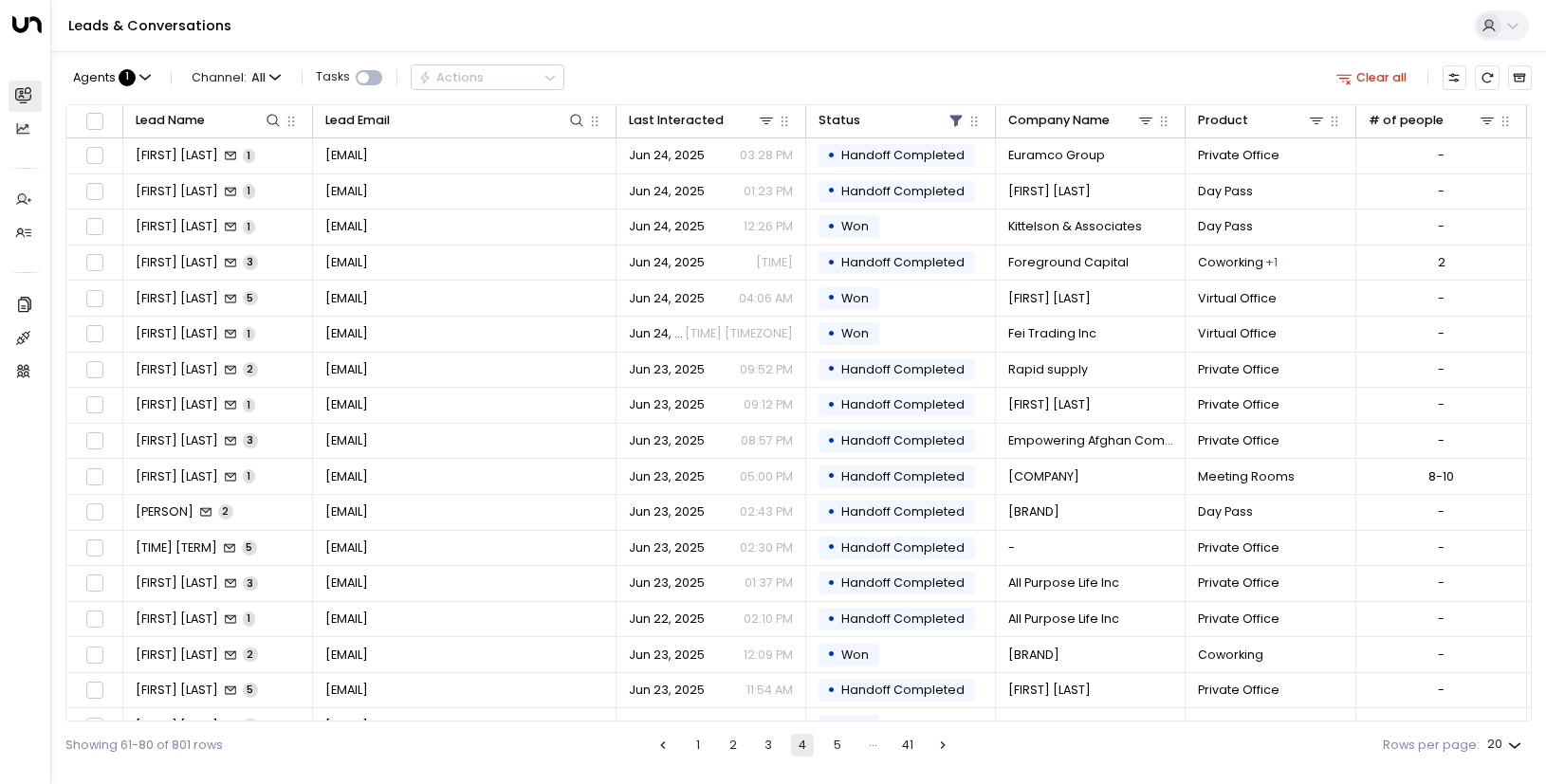 click on "Clear all" at bounding box center [1371, 77] 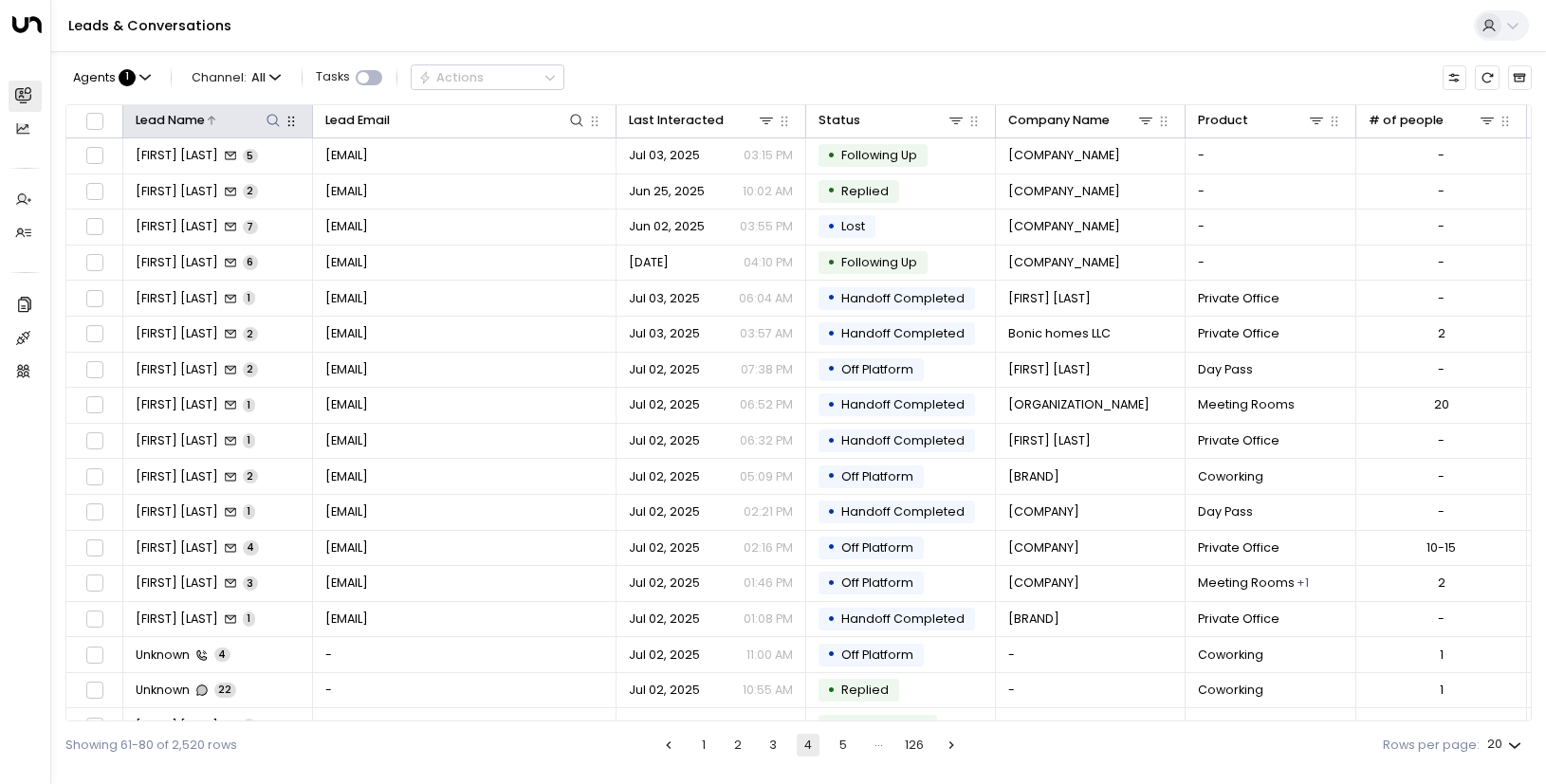 click at bounding box center (273, 119) 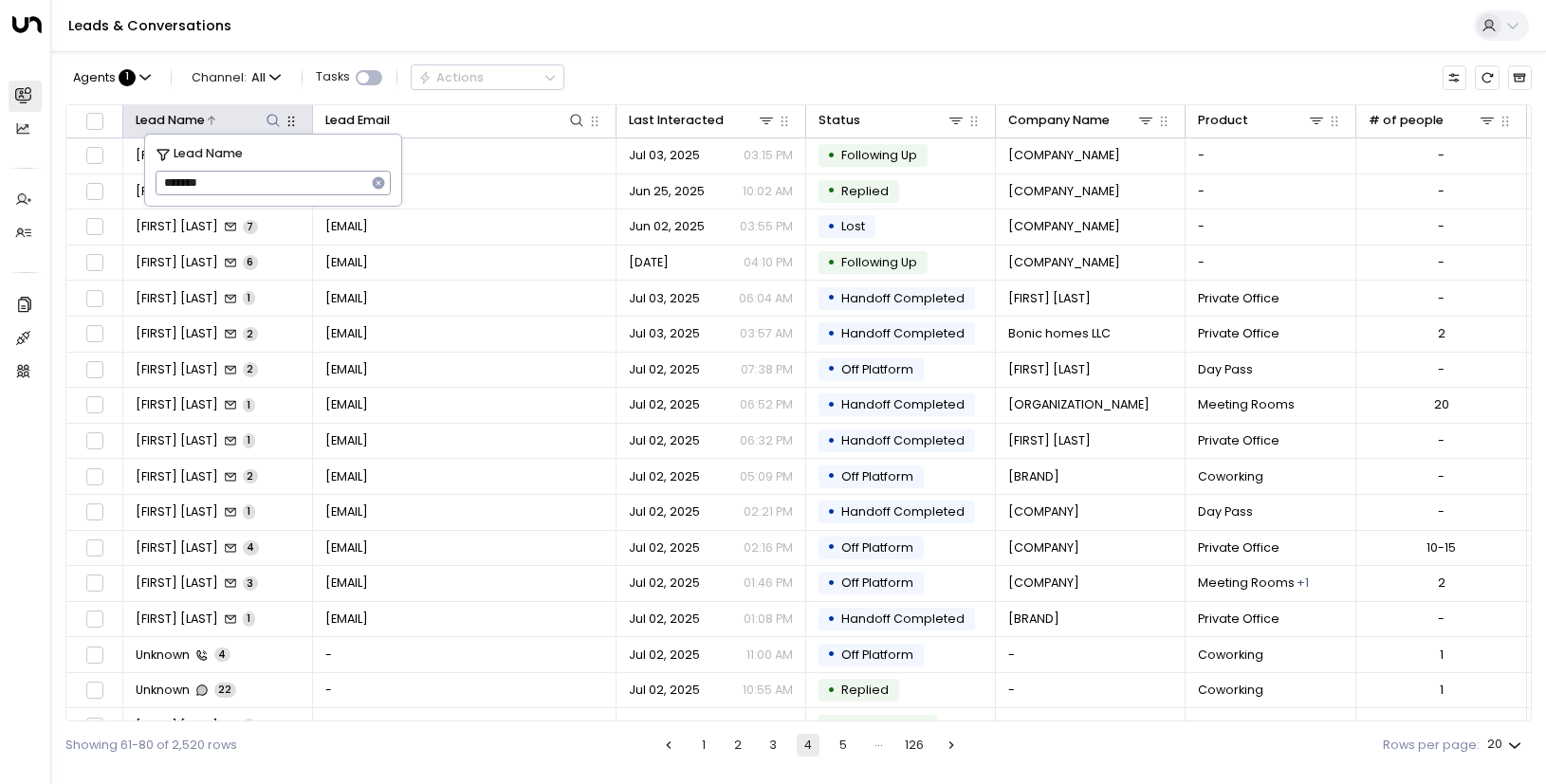 type on "*******" 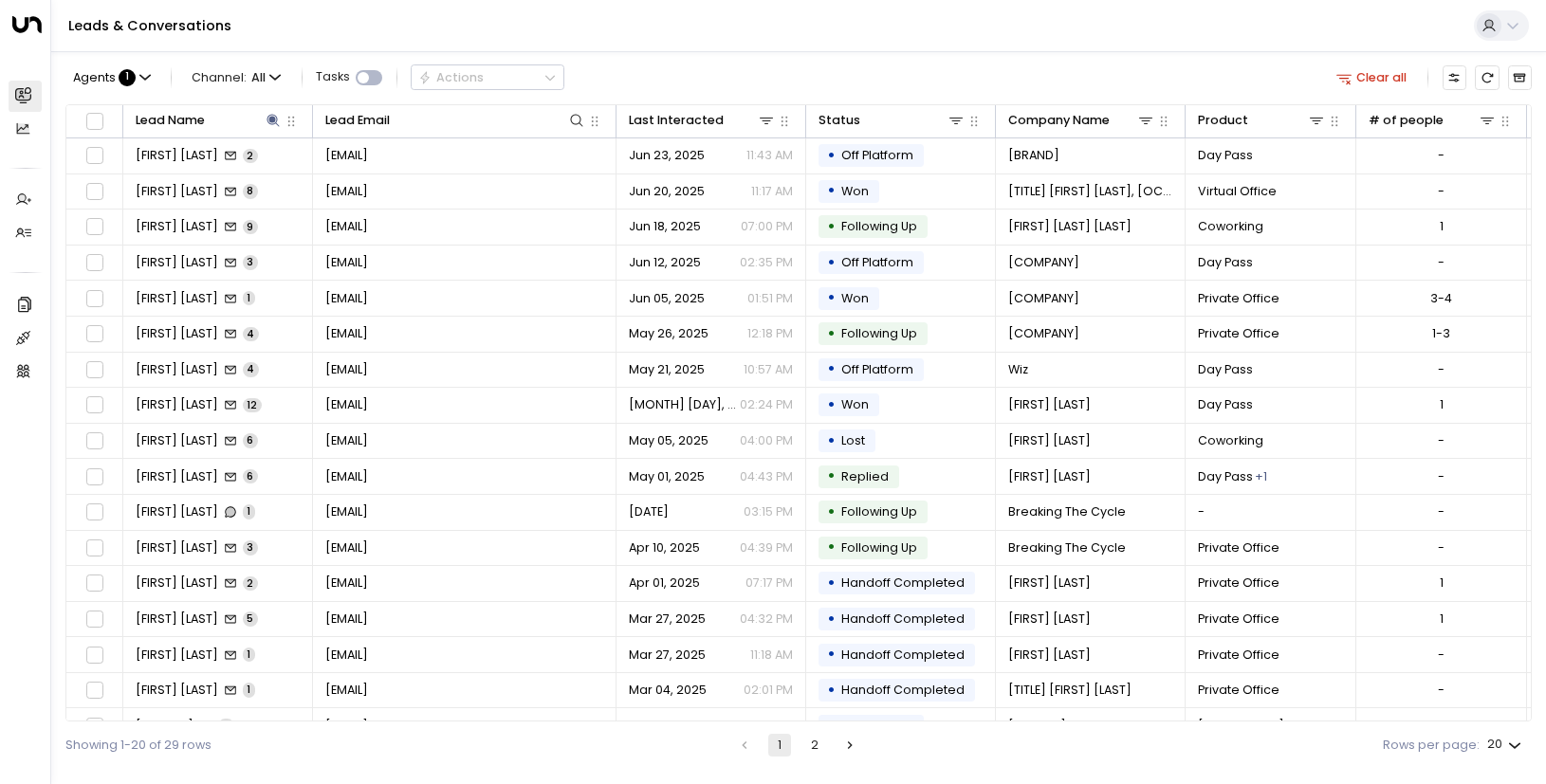click on "Leads & Conversations" at bounding box center (799, 26) 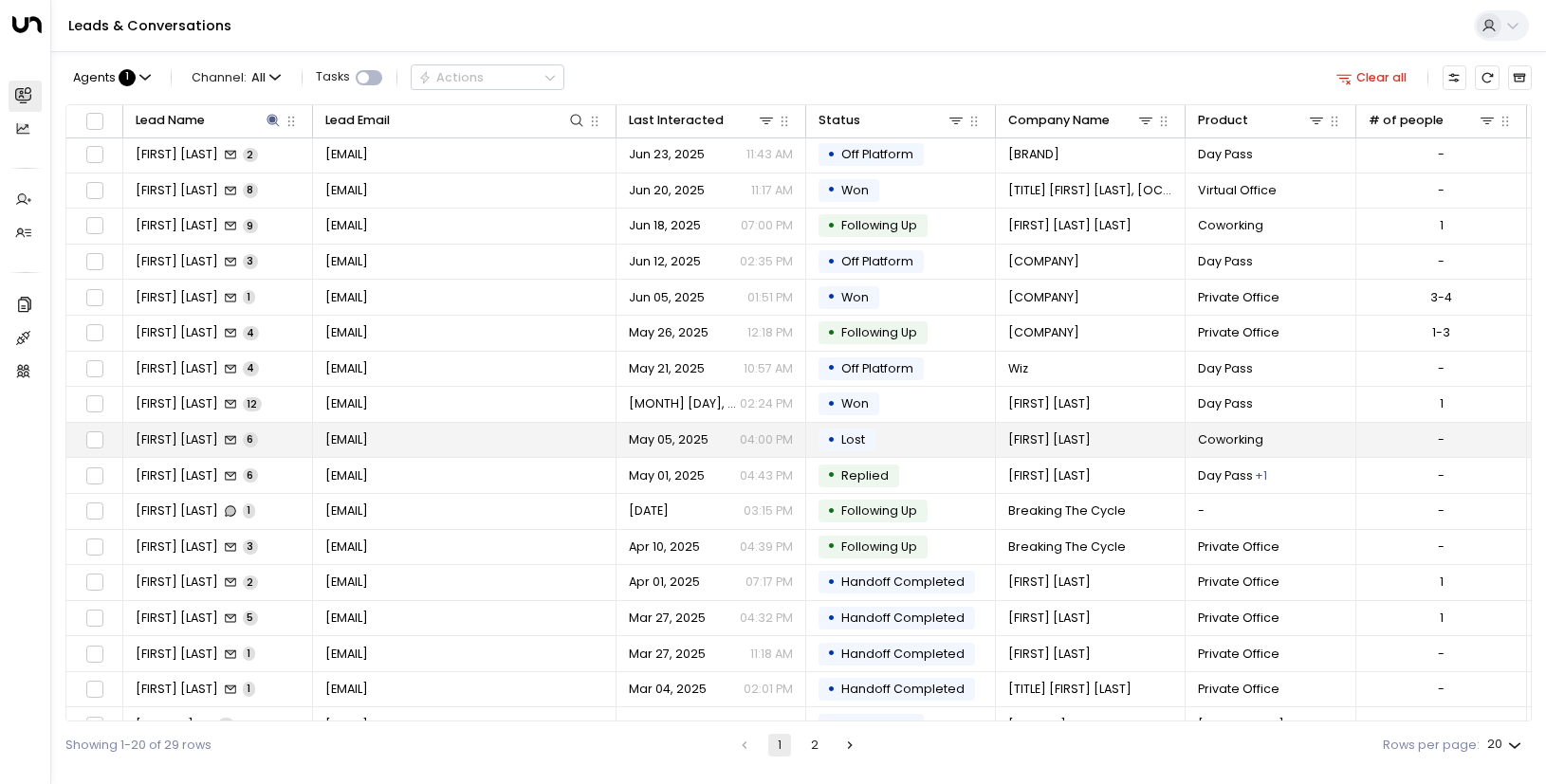scroll, scrollTop: 0, scrollLeft: 0, axis: both 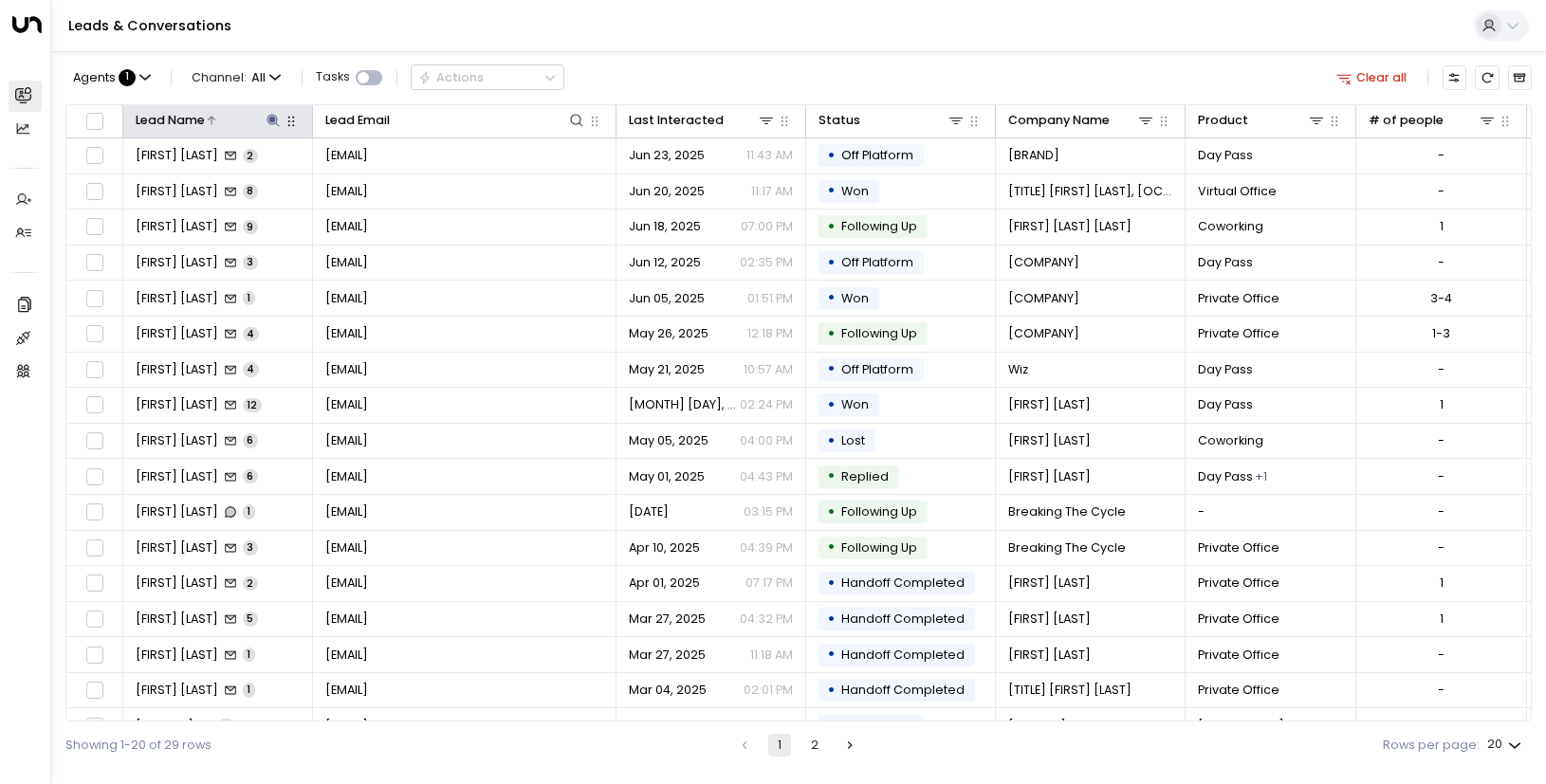 click at bounding box center (273, 120) 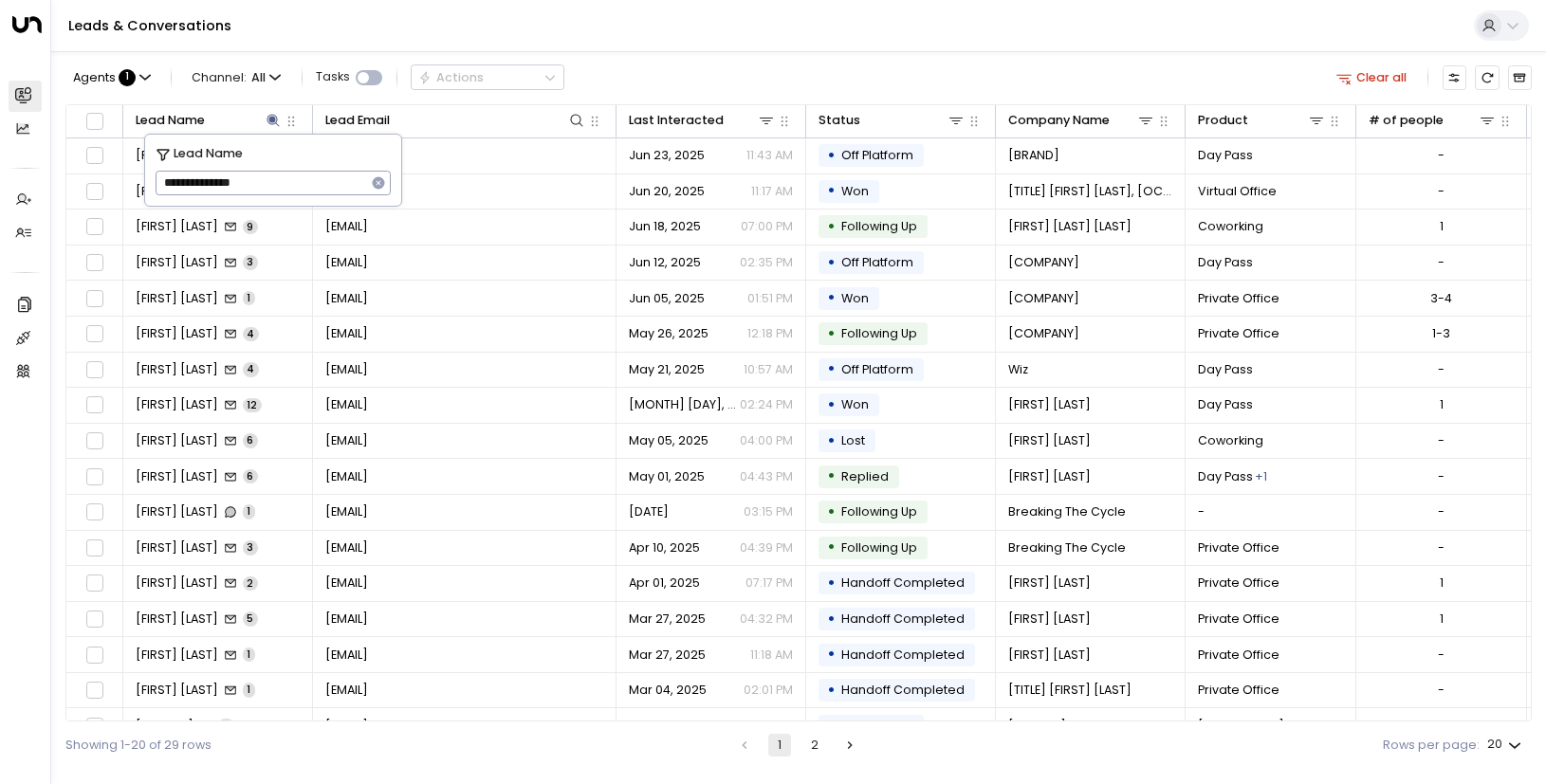 type on "**********" 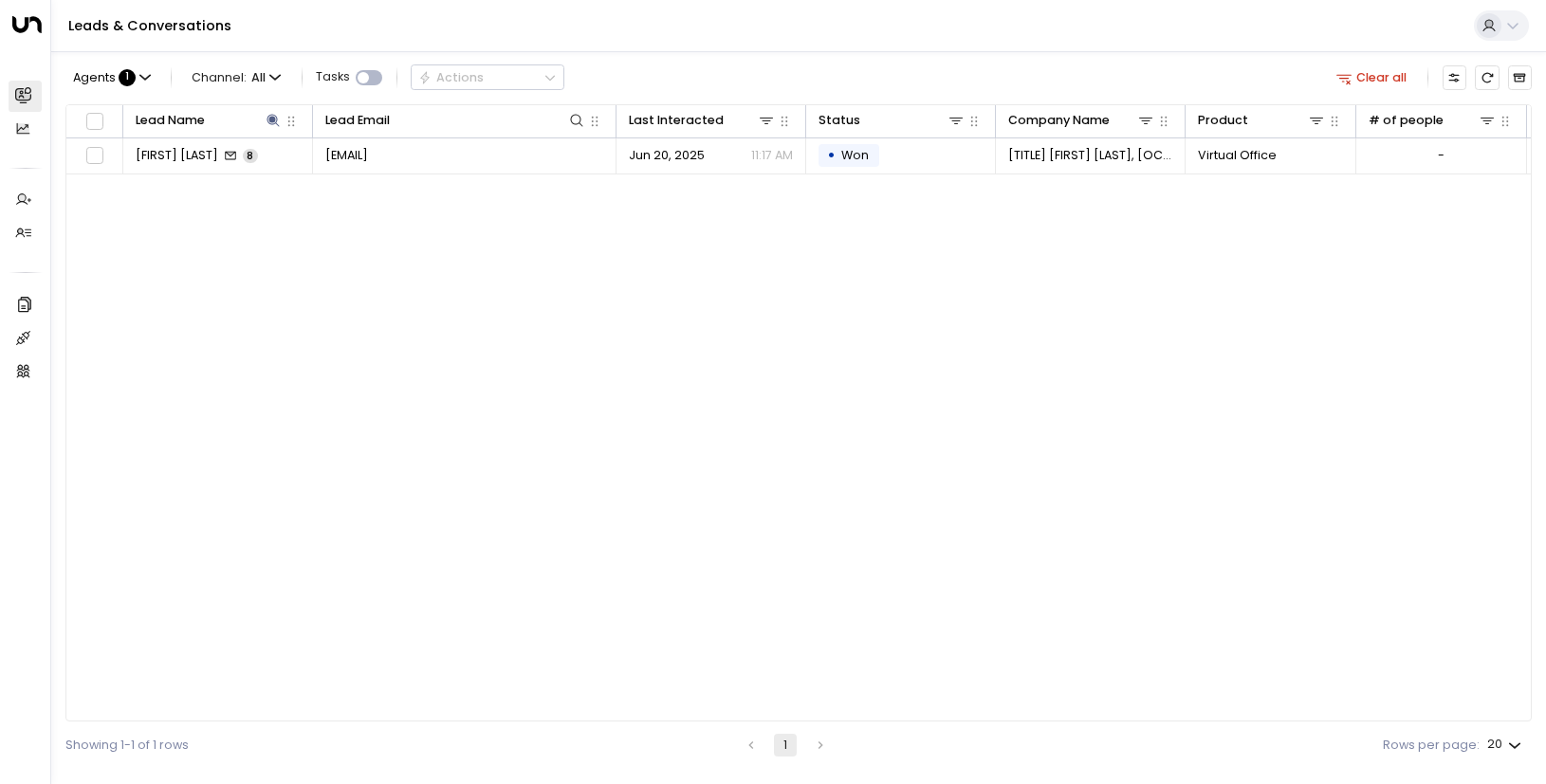click on "Agents : 1 Channel: All Tasks Actions Clear all Lead Name Lead Email Last Interacted Status Company Name Product # of people AI mode Trigger Phone Region Location [FIRST] [LAST] 8 [EMAIL] Jun 20, 2025 11:17 AM • Won [FIRST] [LAST], Attorney-at-Law Virtual Office - [EMAIL] [PHONE] [CITY] [CITY] Showing 1-1 of 1 rows 1 Rows per page: 20 **" at bounding box center [799, 410] 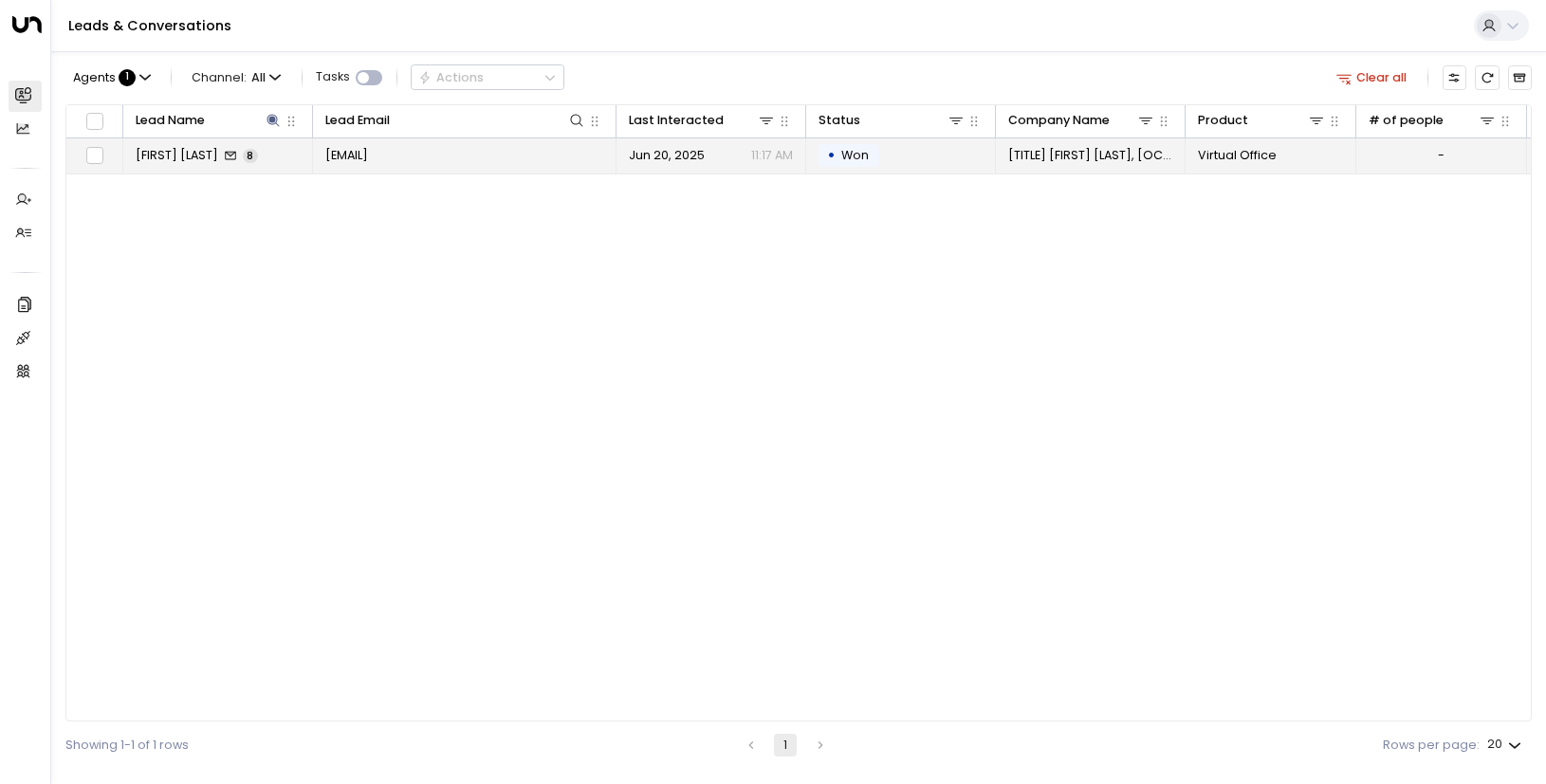 click on "[FIRST] [LAST]" at bounding box center [176, 155] 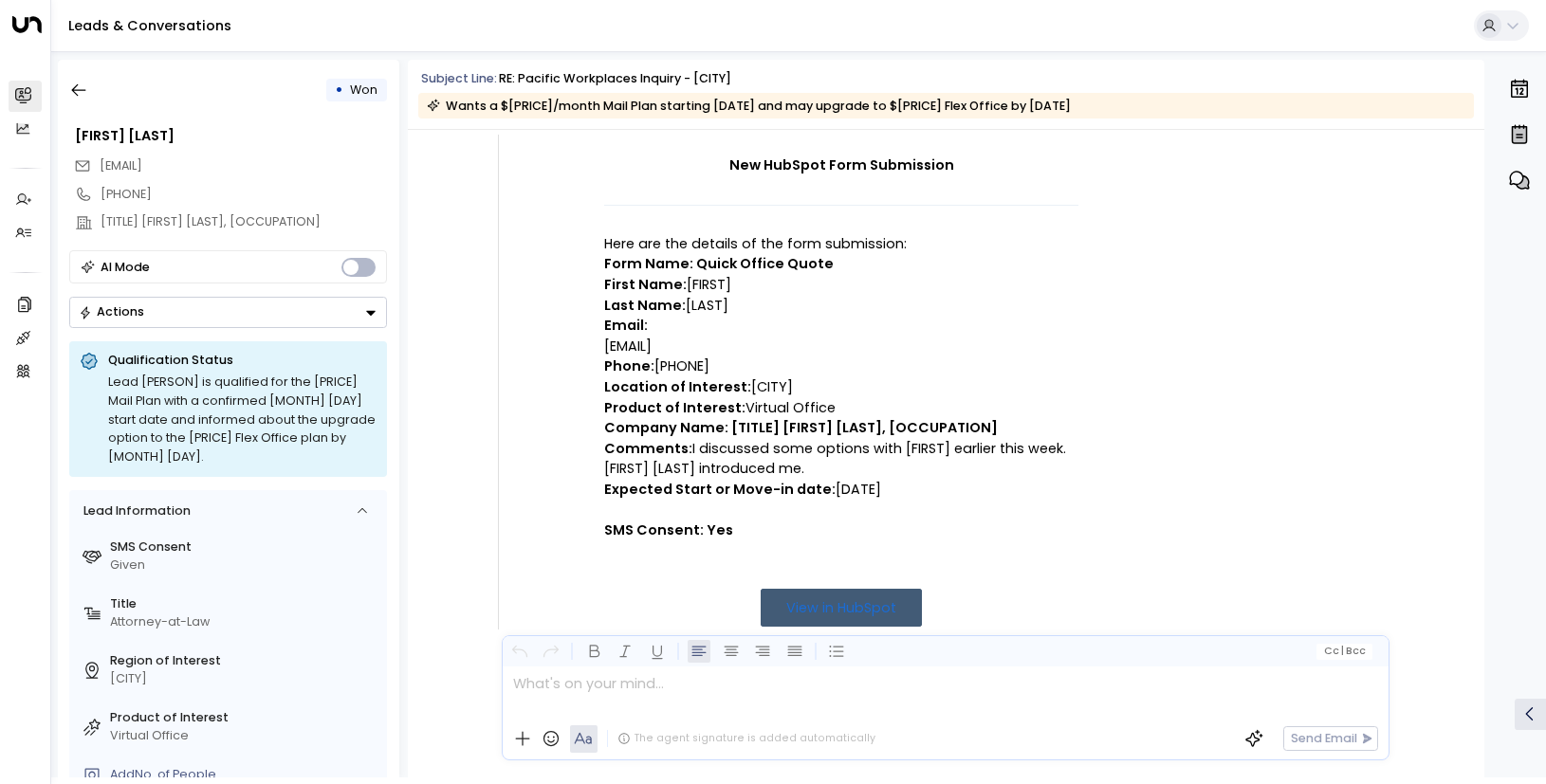 scroll, scrollTop: 230, scrollLeft: 0, axis: vertical 